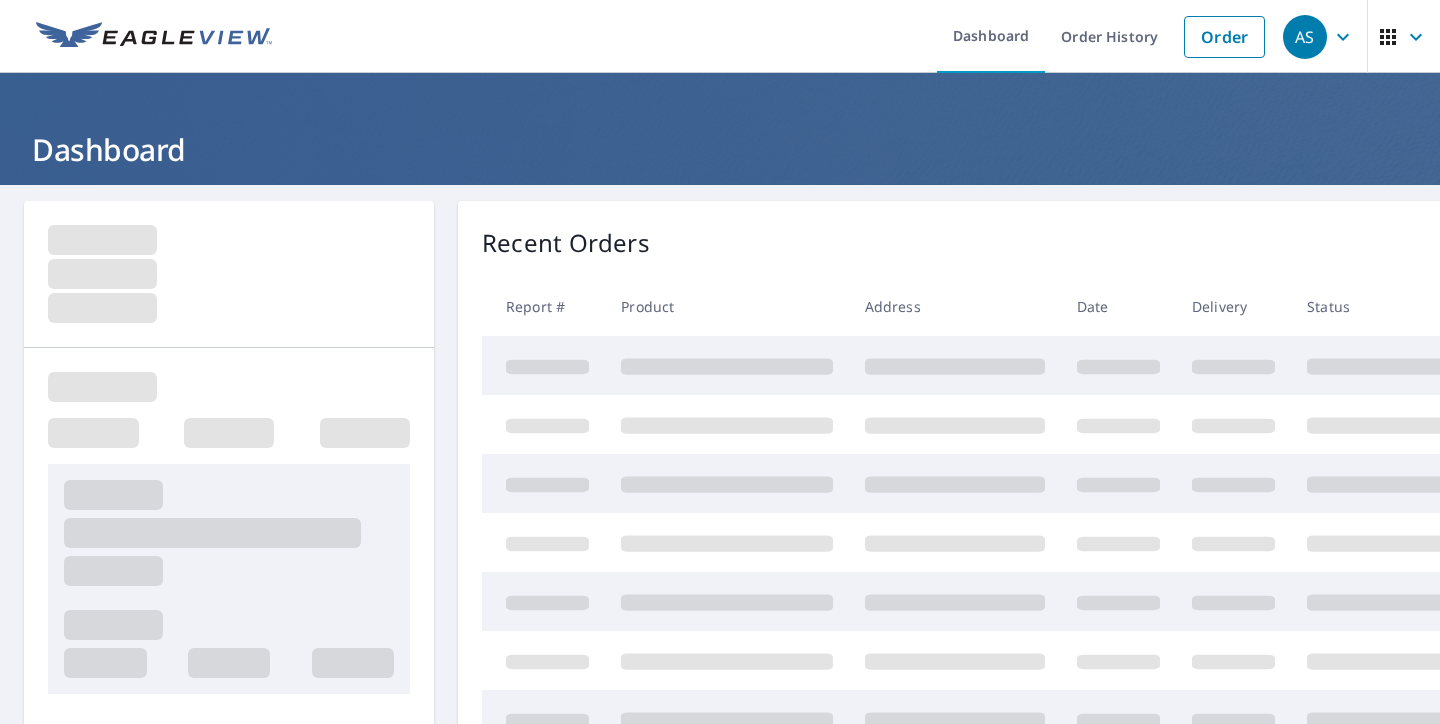 scroll, scrollTop: 0, scrollLeft: 0, axis: both 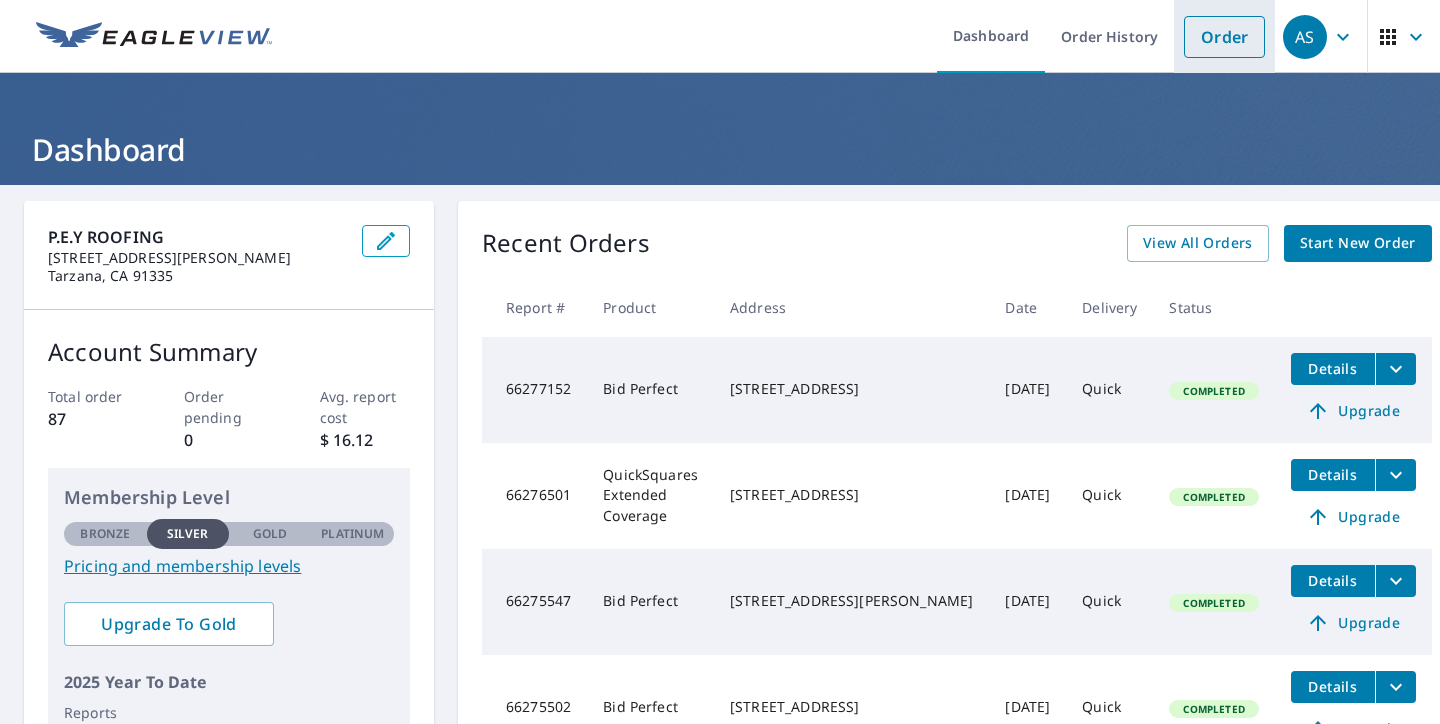 click on "Order" at bounding box center [1224, 37] 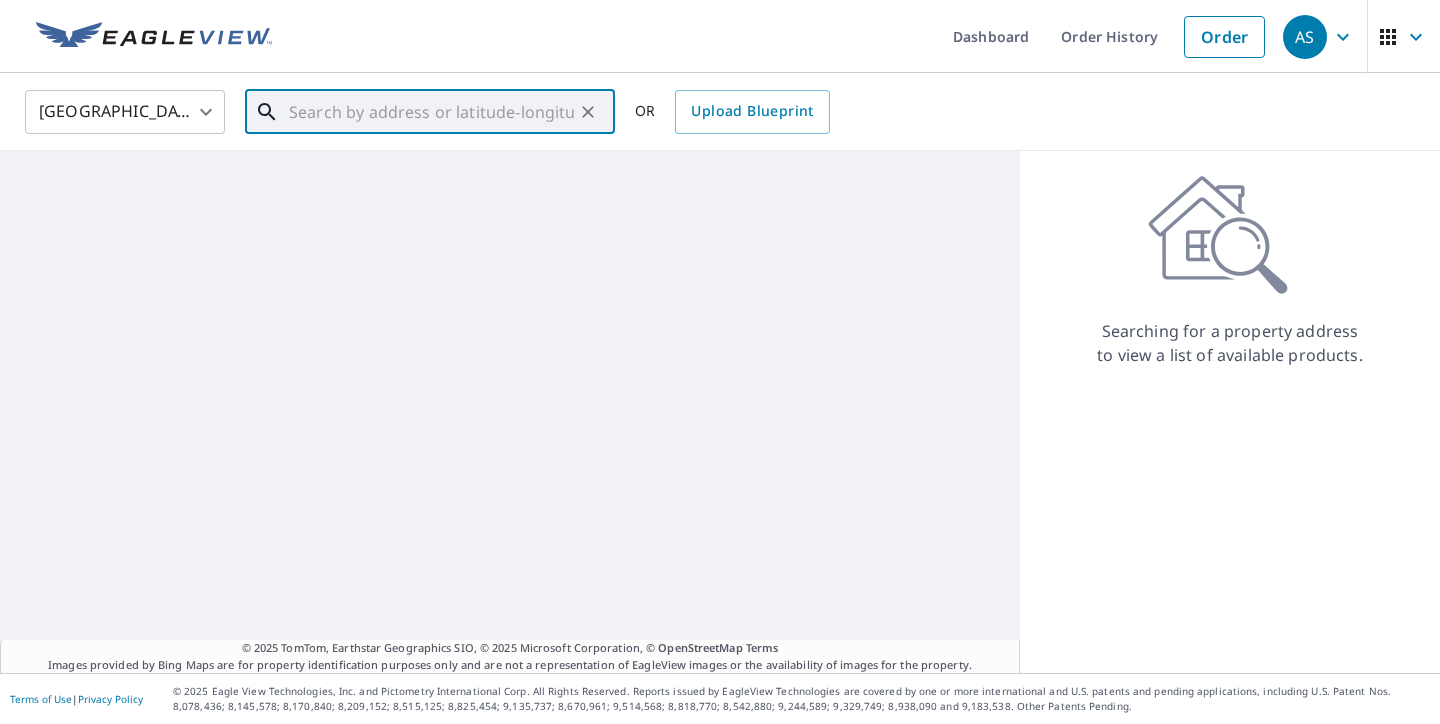 click at bounding box center (431, 112) 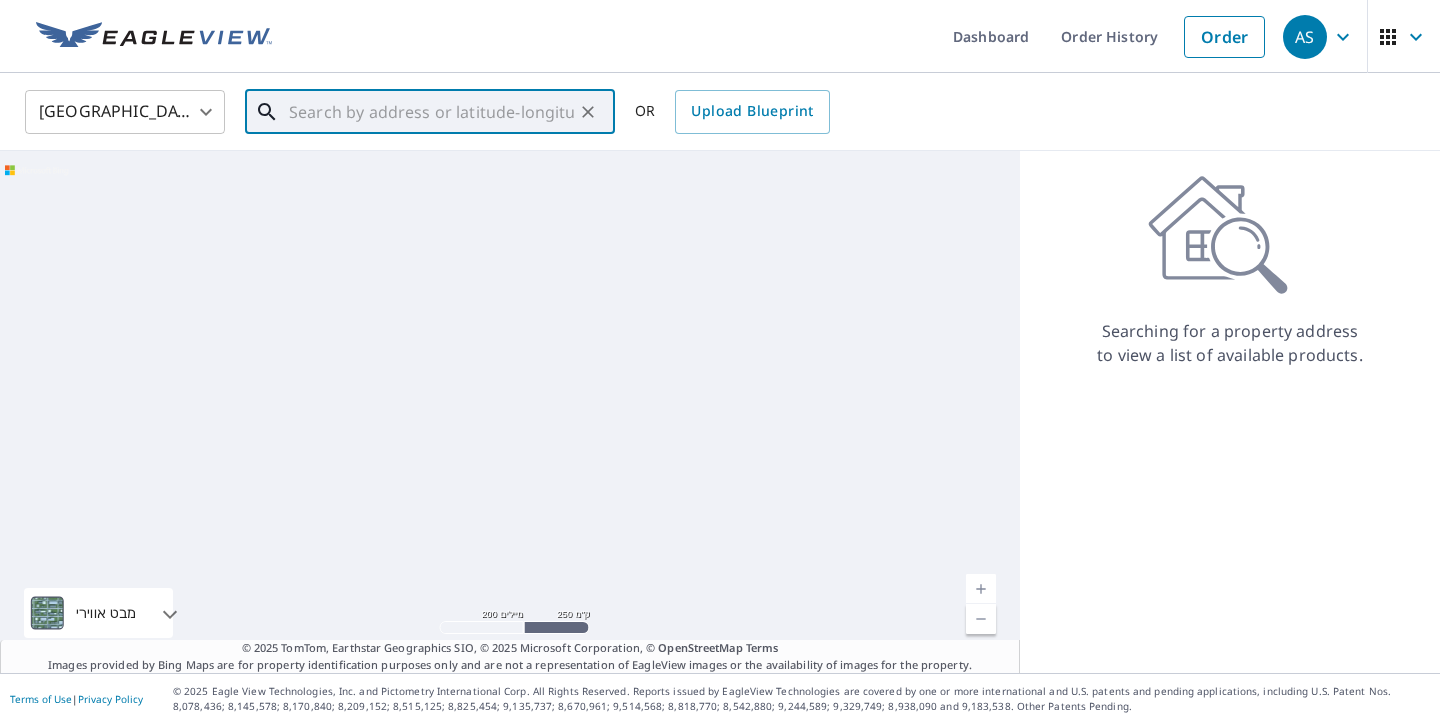 paste on "[STREET_ADDRESS][US_STATE]" 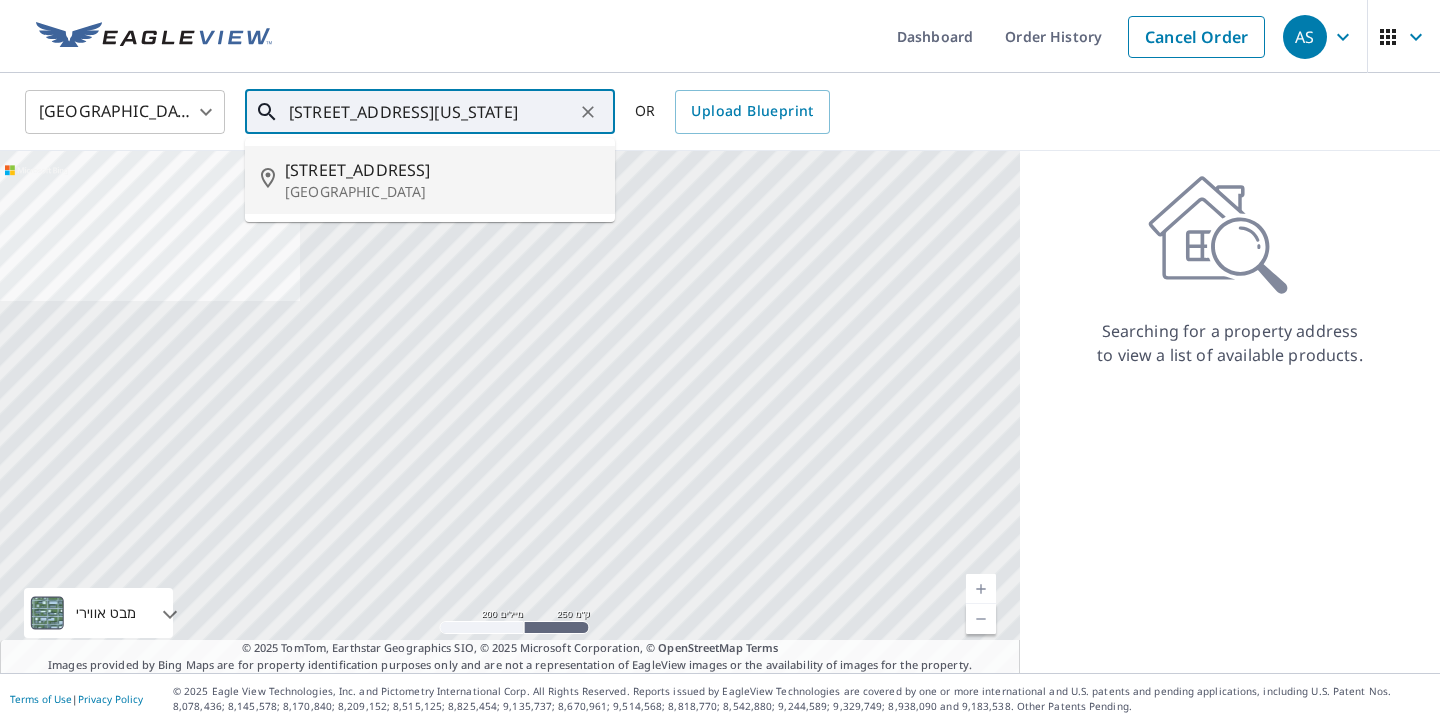click on "[STREET_ADDRESS]" at bounding box center [442, 170] 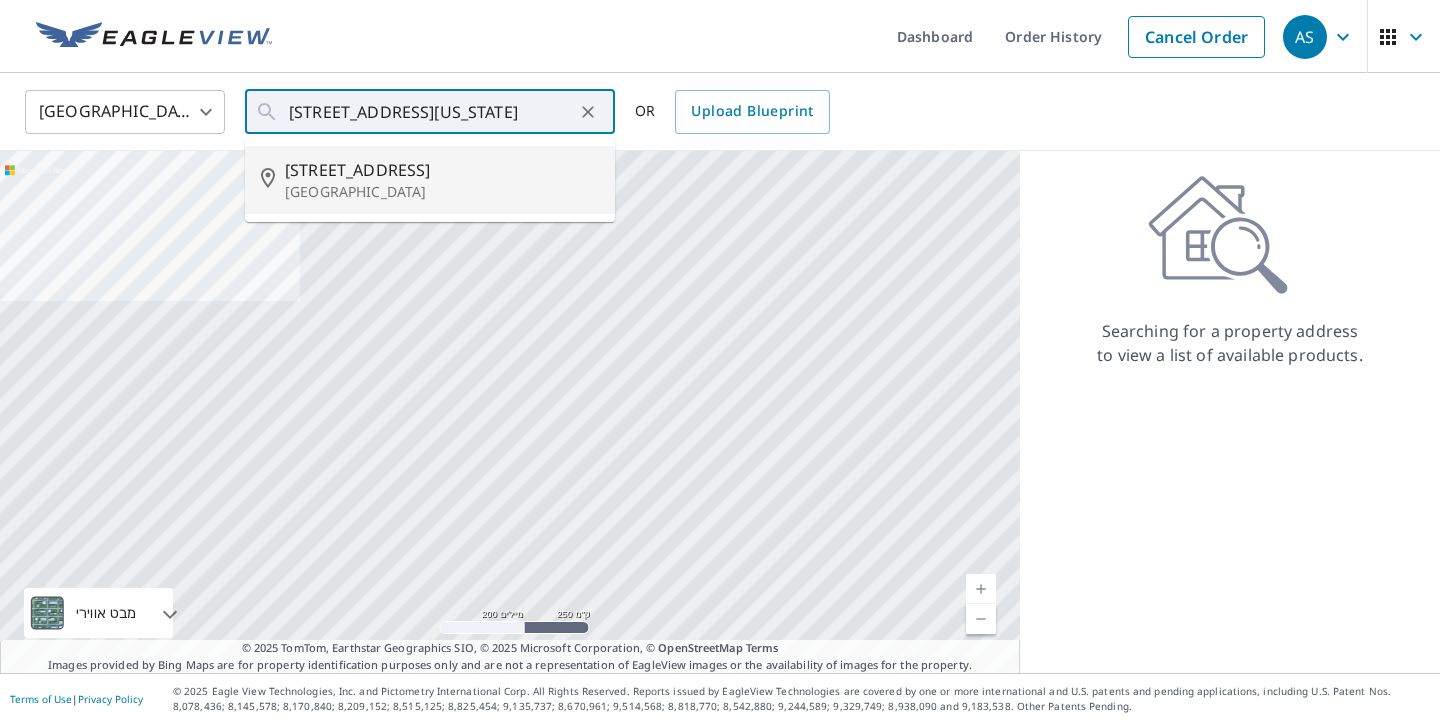 type on "[STREET_ADDRESS]" 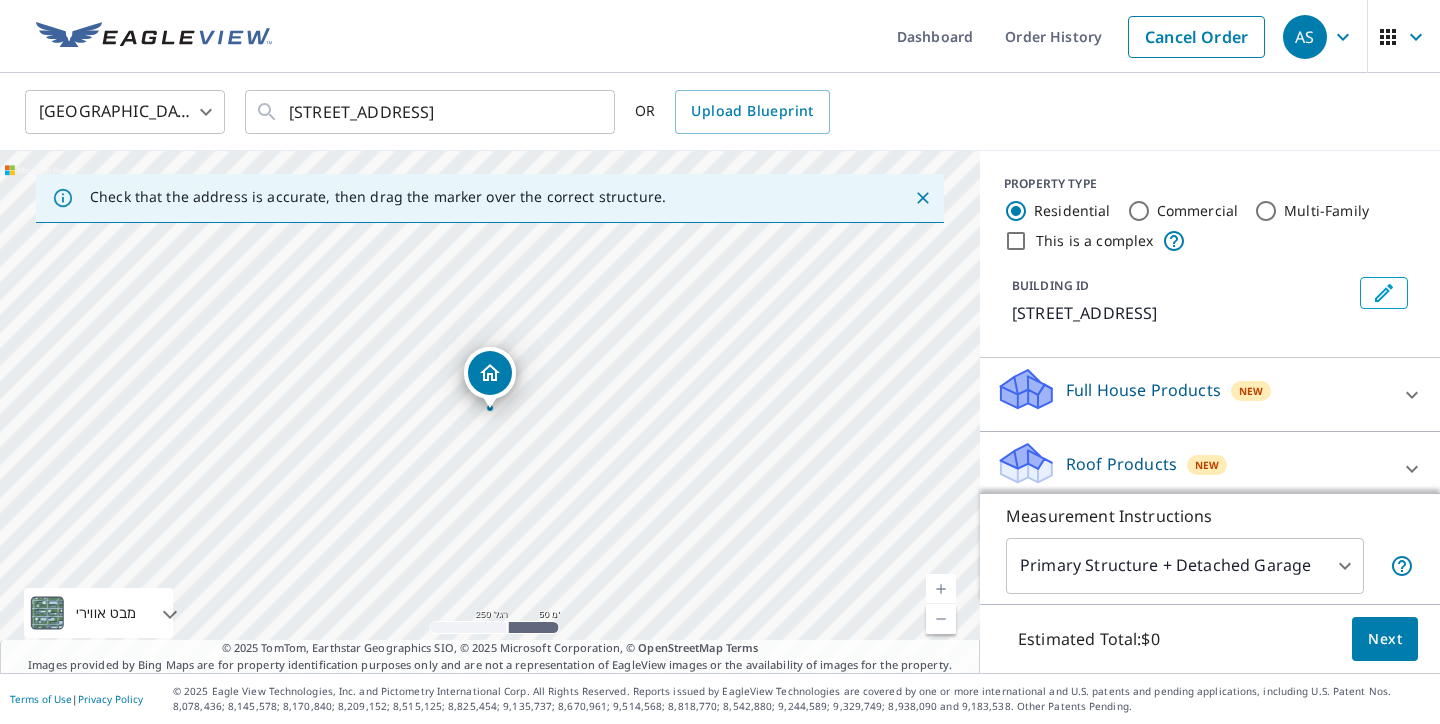 click on "[STREET_ADDRESS]" at bounding box center (490, 412) 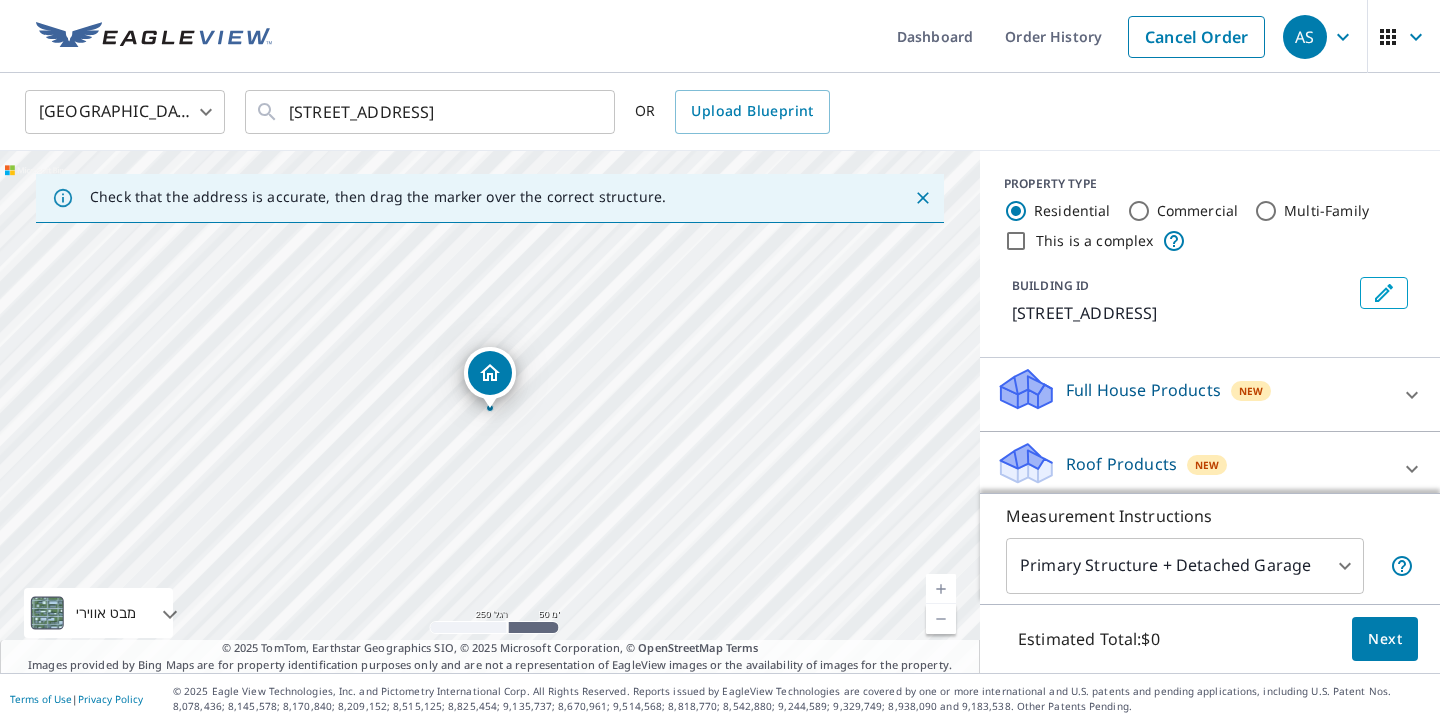 click at bounding box center [941, 589] 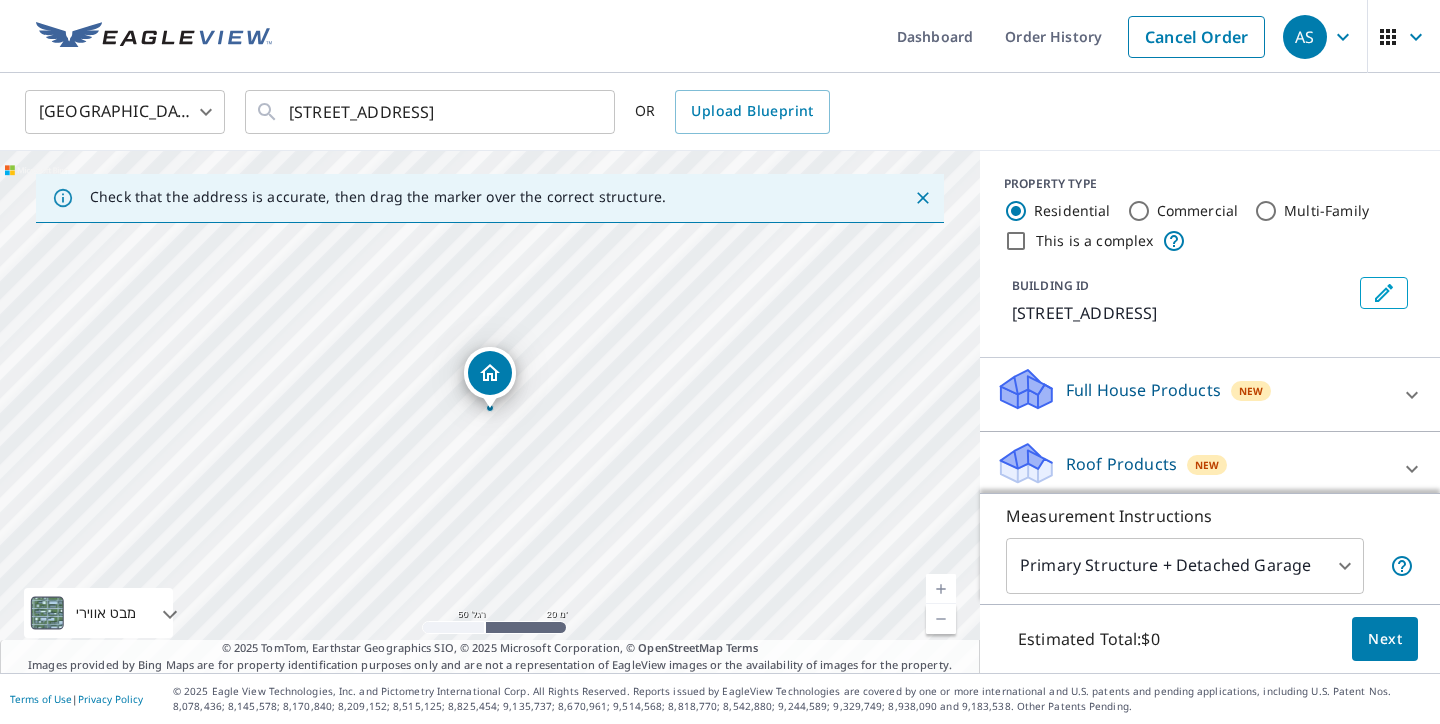 click at bounding box center (941, 589) 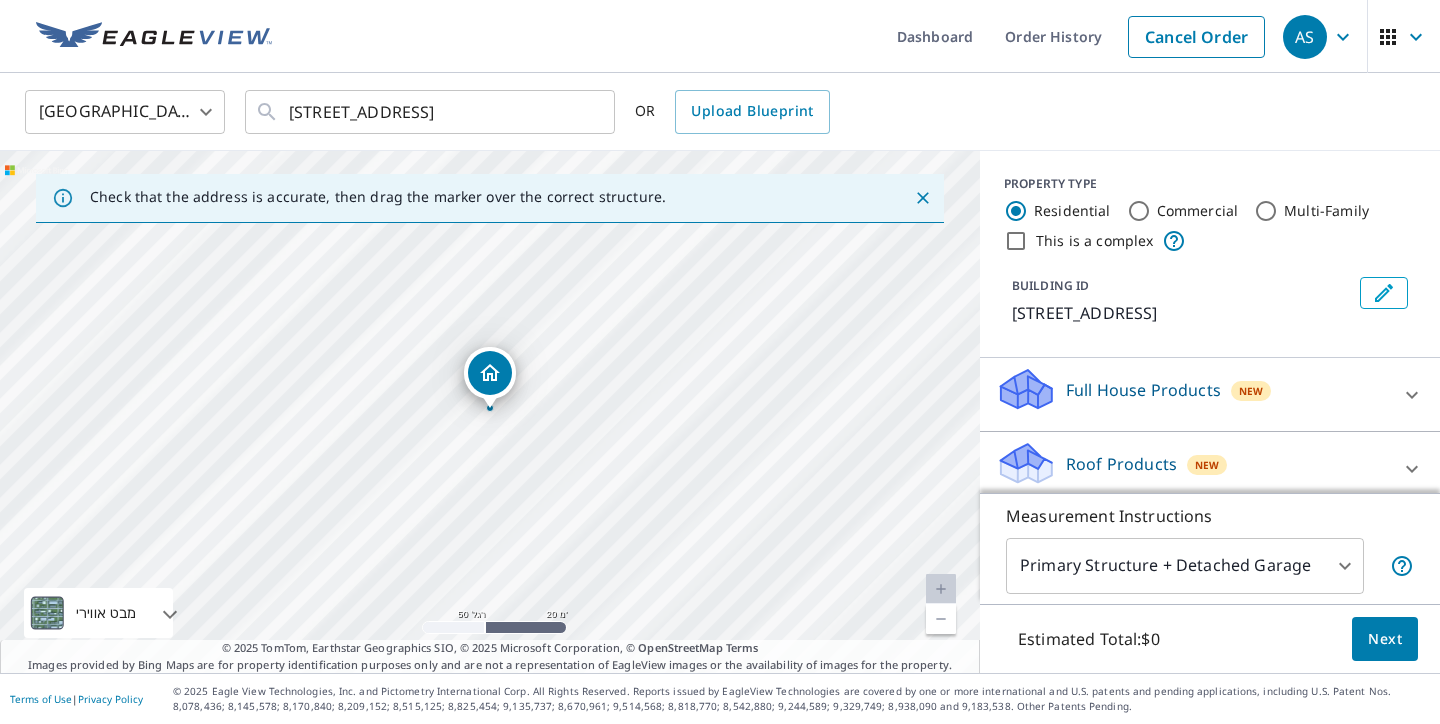 click at bounding box center [941, 589] 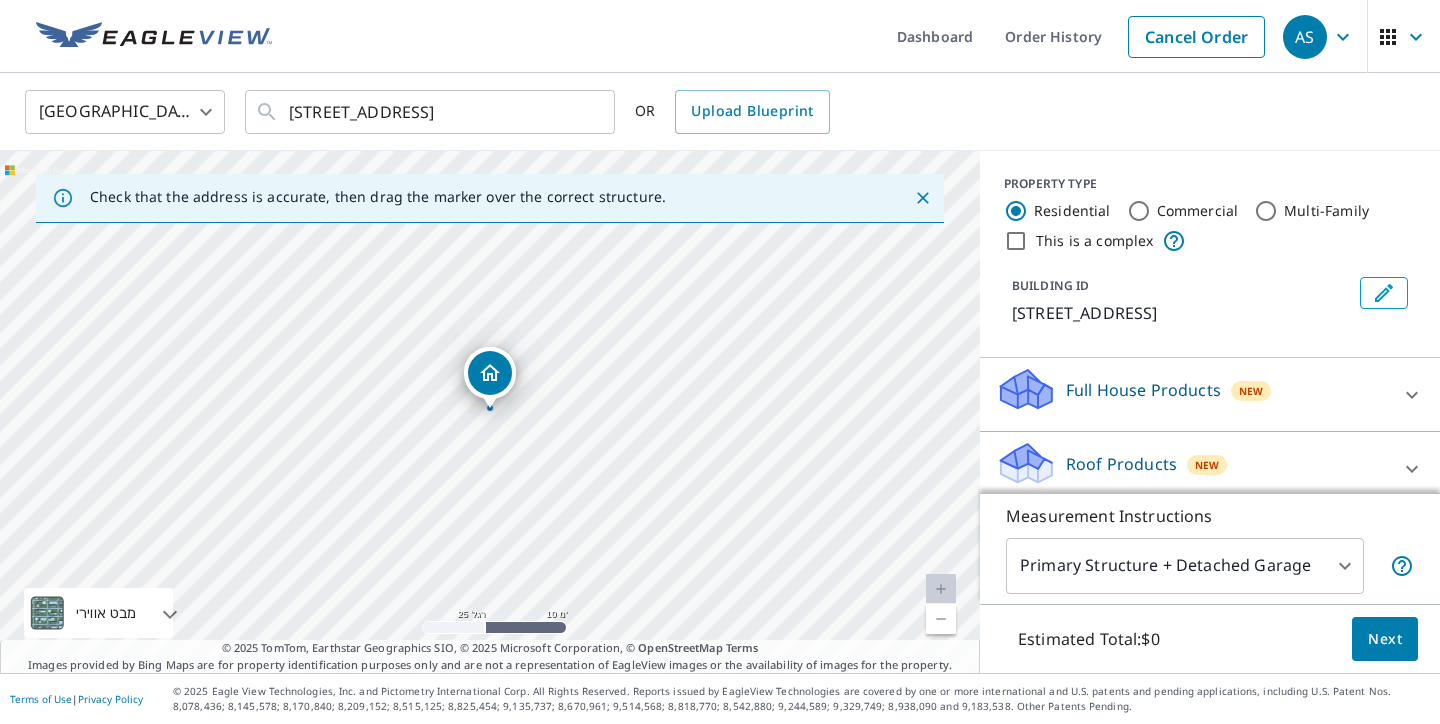 click on "PROPERTY TYPE Residential Commercial Multi-Family This is a complex BUILDING ID [STREET_ADDRESS]" at bounding box center (1210, 254) 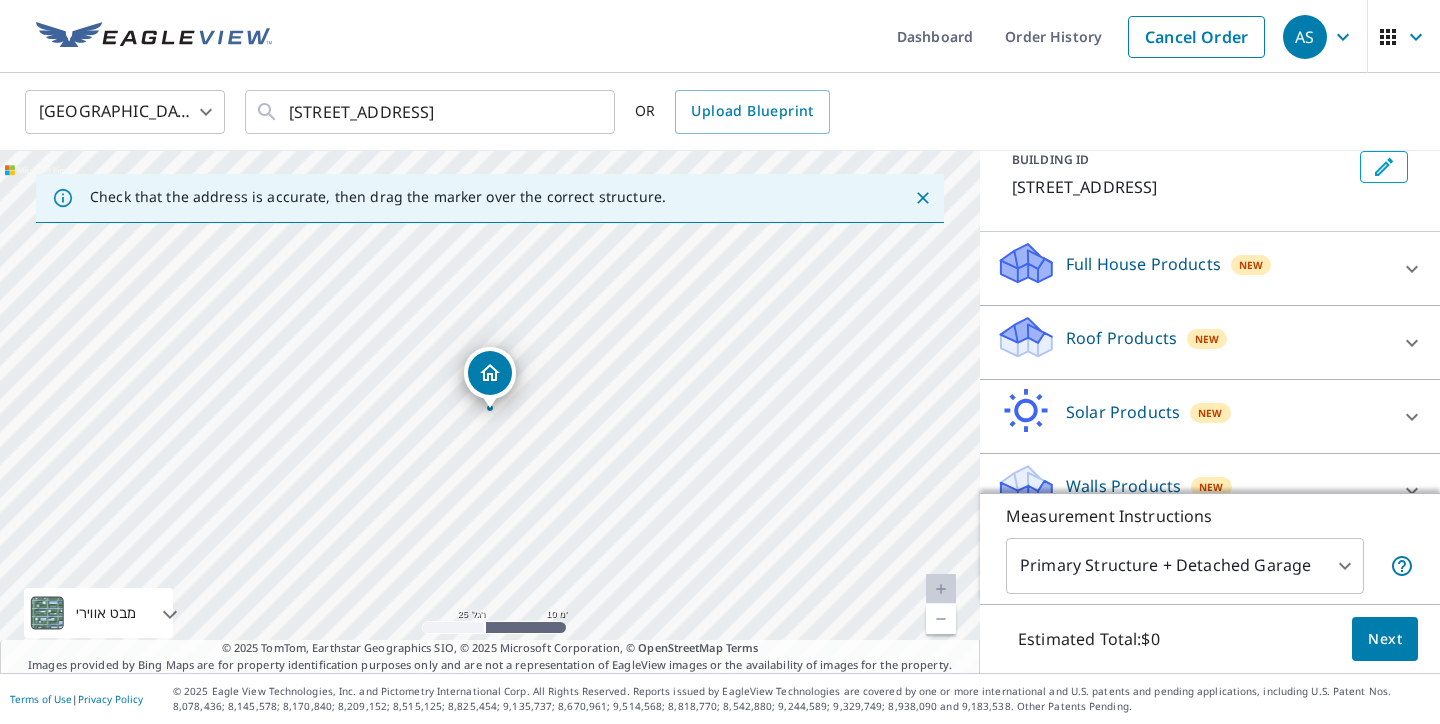 scroll, scrollTop: 133, scrollLeft: 0, axis: vertical 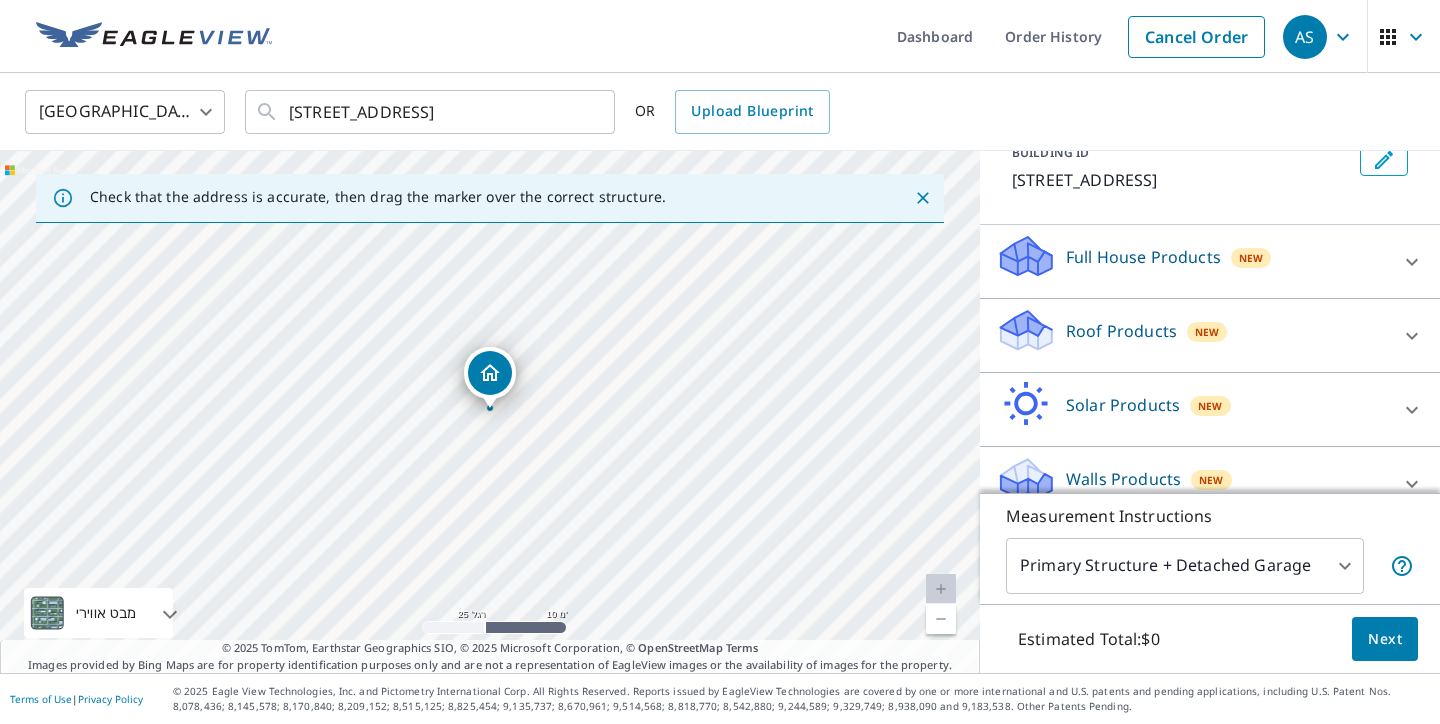 click on "Roof Products New" at bounding box center (1192, 335) 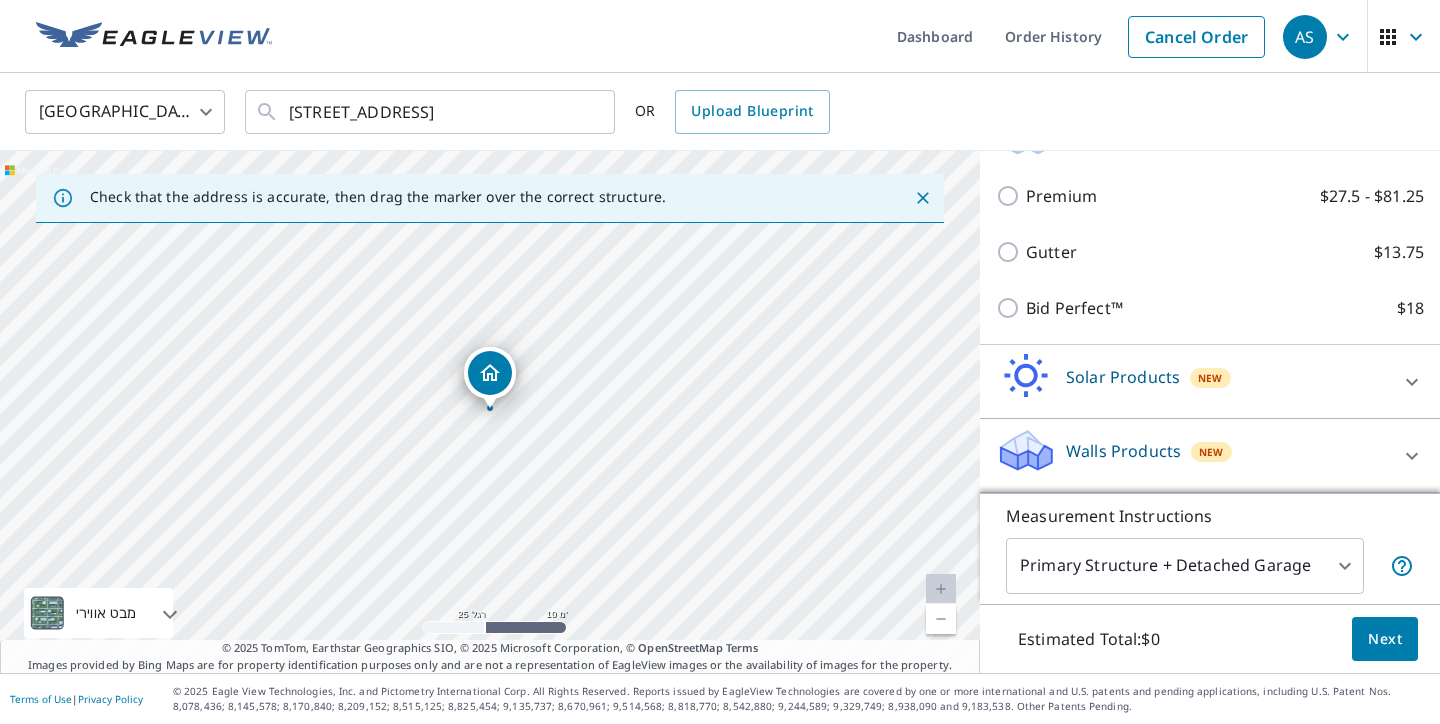 scroll, scrollTop: 329, scrollLeft: 0, axis: vertical 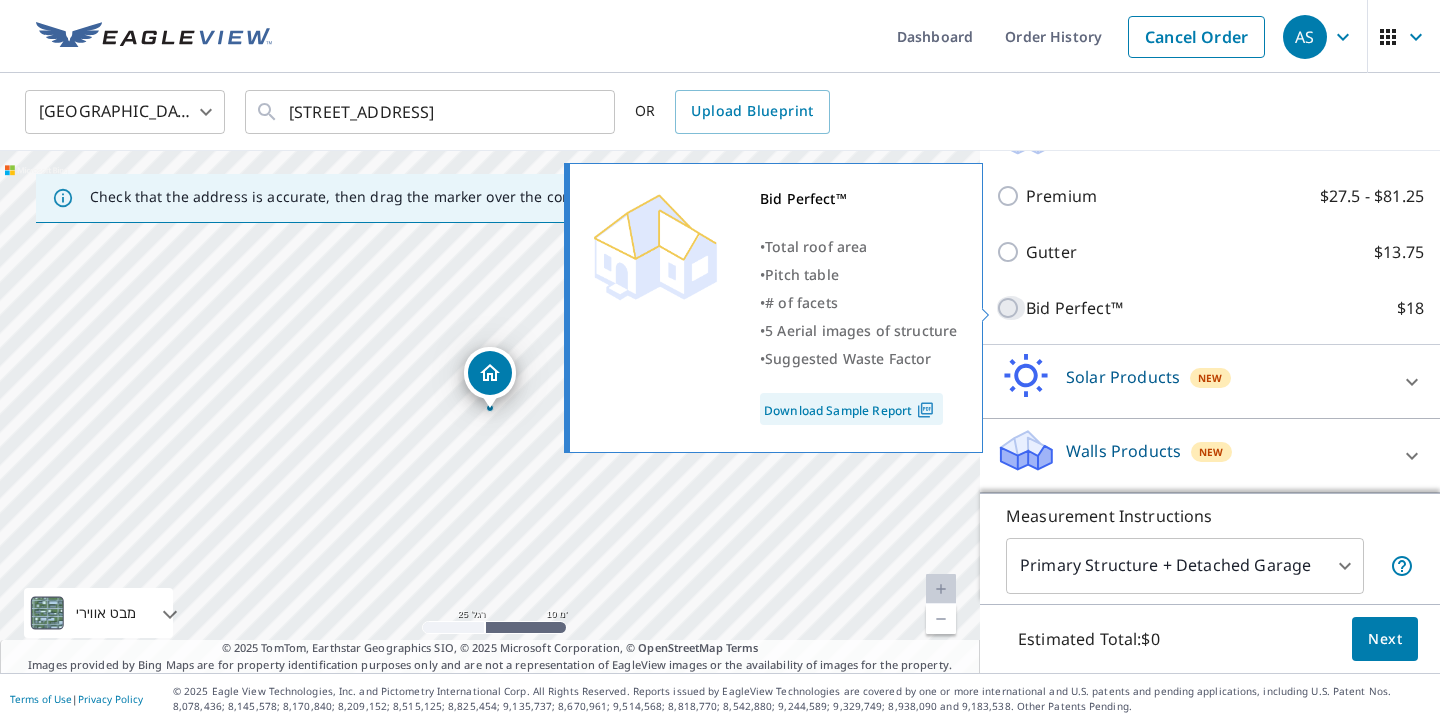 click on "Bid Perfect™ $18" at bounding box center [1011, 308] 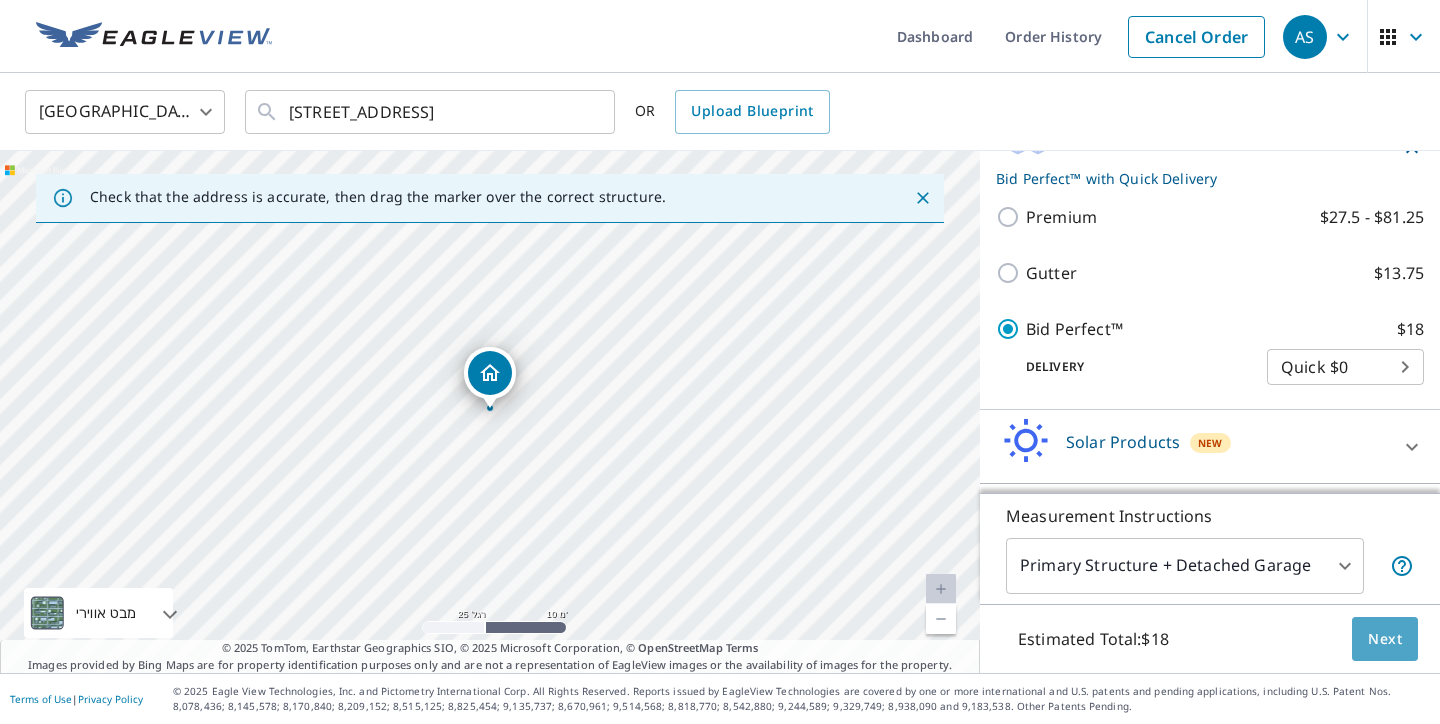 click on "Next" at bounding box center (1385, 639) 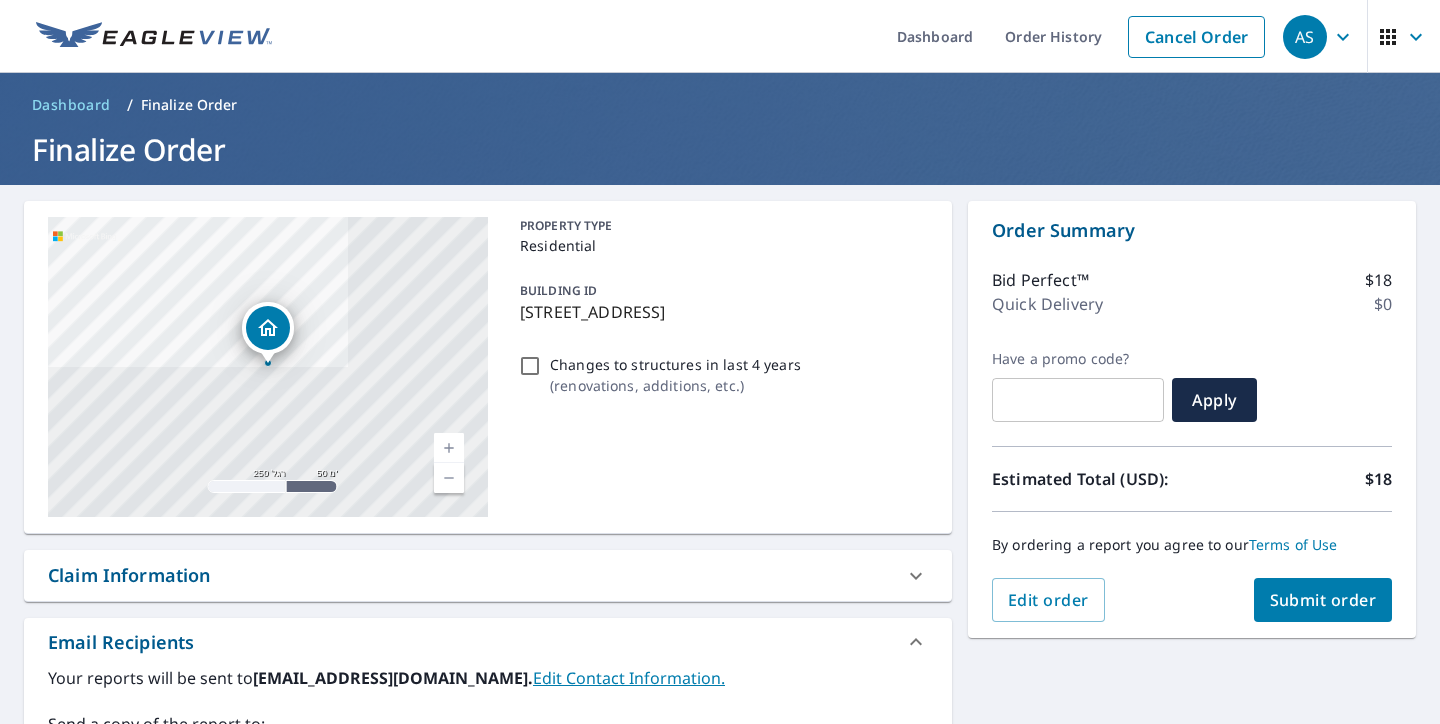 click on "[STREET_ADDRESS] מבט אווירי כביש מפת דרכים סטנדרטית מבט אווירי מבט מפורט מלמעלה תוויות תוויות 250 רגל 50 מ' © 2025 TomTom, © Vexcel Imaging, © 2025 Microsoft Corporation,  © OpenStreetMap Terms PROPERTY TYPE Residential BUILDING ID [STREET_ADDRESS] Changes to structures in last 4 years ( renovations, additions, etc. ) Claim Information Claim number ​ Claim information ​ PO number ​ Date of loss ​ Cat ID ​ Email Recipients Your reports will be sent to  [EMAIL_ADDRESS][DOMAIN_NAME].  Edit Contact Information. Send a copy of the report to: [EMAIL_ADDRESS][DOMAIN_NAME] ​ Substitutions and Customization Roof measurement report substitutions If a Bid Perfect - Residential Report is unavailable send me a QuickSquares Report: Yes No Ask If a Residential/Multi-Family Report is unavailable send me a Commercial Report: Yes No Ask Yes No Ask Yes No Ask Additional Report Formats (Not available for all reports) *" at bounding box center [720, 605] 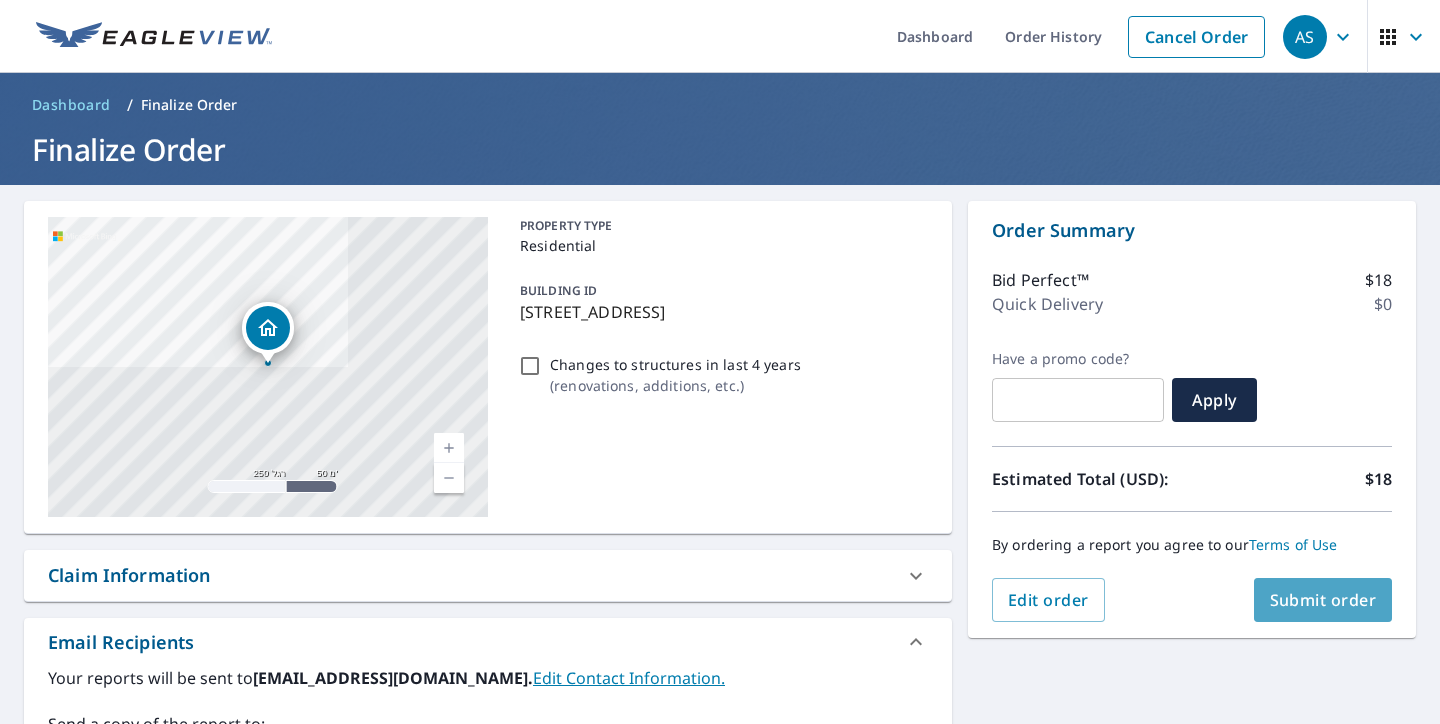 click on "Submit order" at bounding box center [1323, 600] 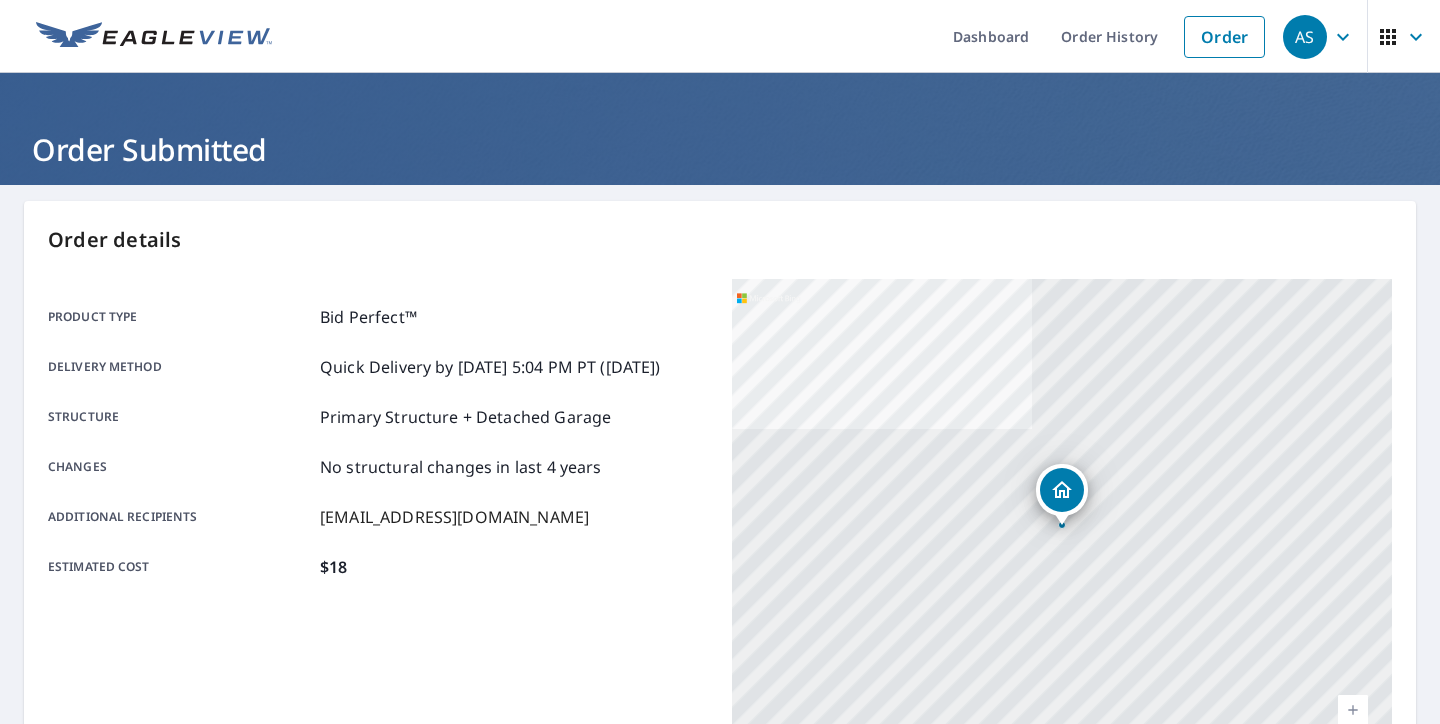 click on "Order details Product type Bid Perfect™ Delivery method Quick Delivery by [DATE] 5:04 PM PT ([DATE]) Structure Primary Structure + Detached Garage Changes No structural changes in last 4 years Additional recipients [EMAIL_ADDRESS][DOMAIN_NAME] Estimated cost $18 [STREET_ADDRESS] מבט אווירי כביש מפת דרכים סטנדרטית מבט אווירי מבט מפורט מלמעלה תוויות תוויות 250 רגל 50 מ' © 2025 TomTom, © Vexcel Imaging, © 2025 Microsoft Corporation,  © OpenStreetMap Terms Buildings Report # Product type Delivery Address Building ID 66343189 Bid Perfect™ Quick [STREET_ADDRESS] You can track the status of your order on the  Order History  page. You can update and set your order preferences on the  Order Preferences  page. Print this page Cancel order Place another order" at bounding box center [720, 655] 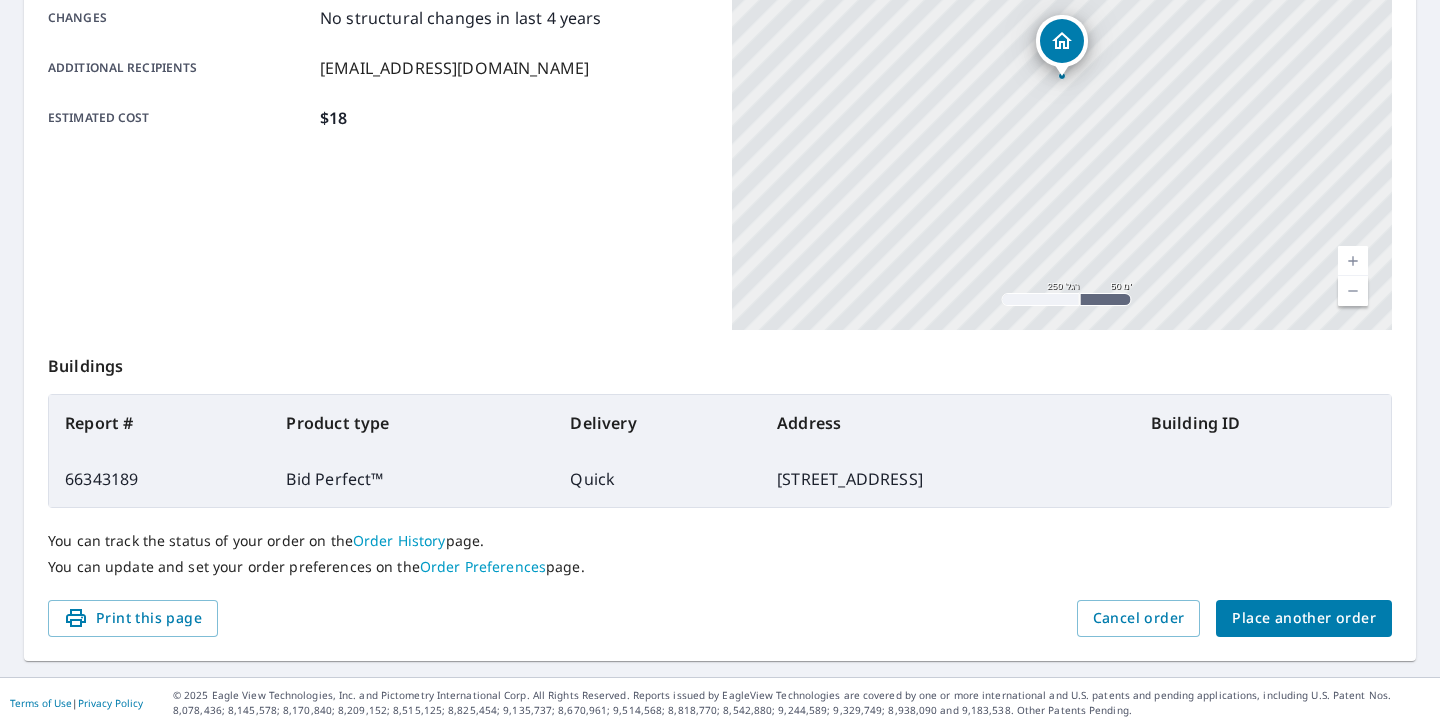 scroll, scrollTop: 455, scrollLeft: 0, axis: vertical 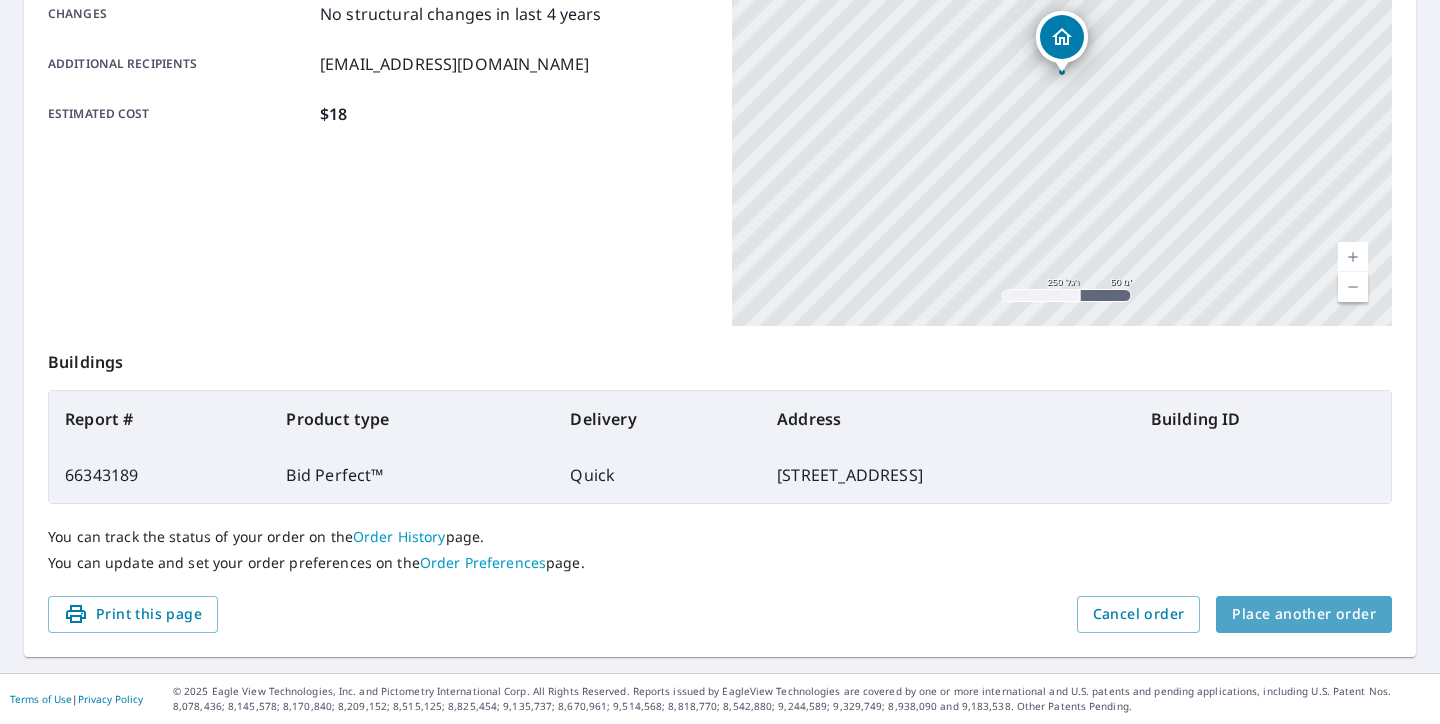 click on "Place another order" at bounding box center [1304, 614] 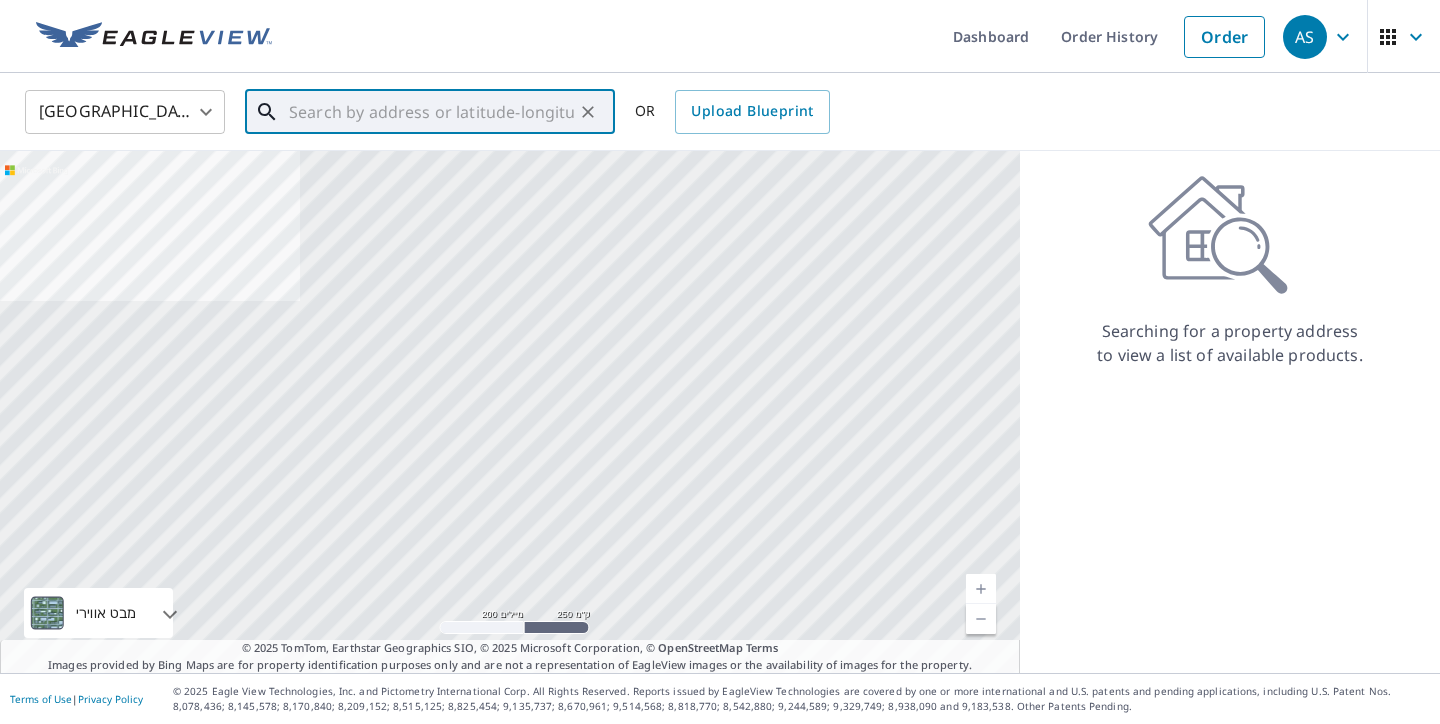 click at bounding box center [431, 112] 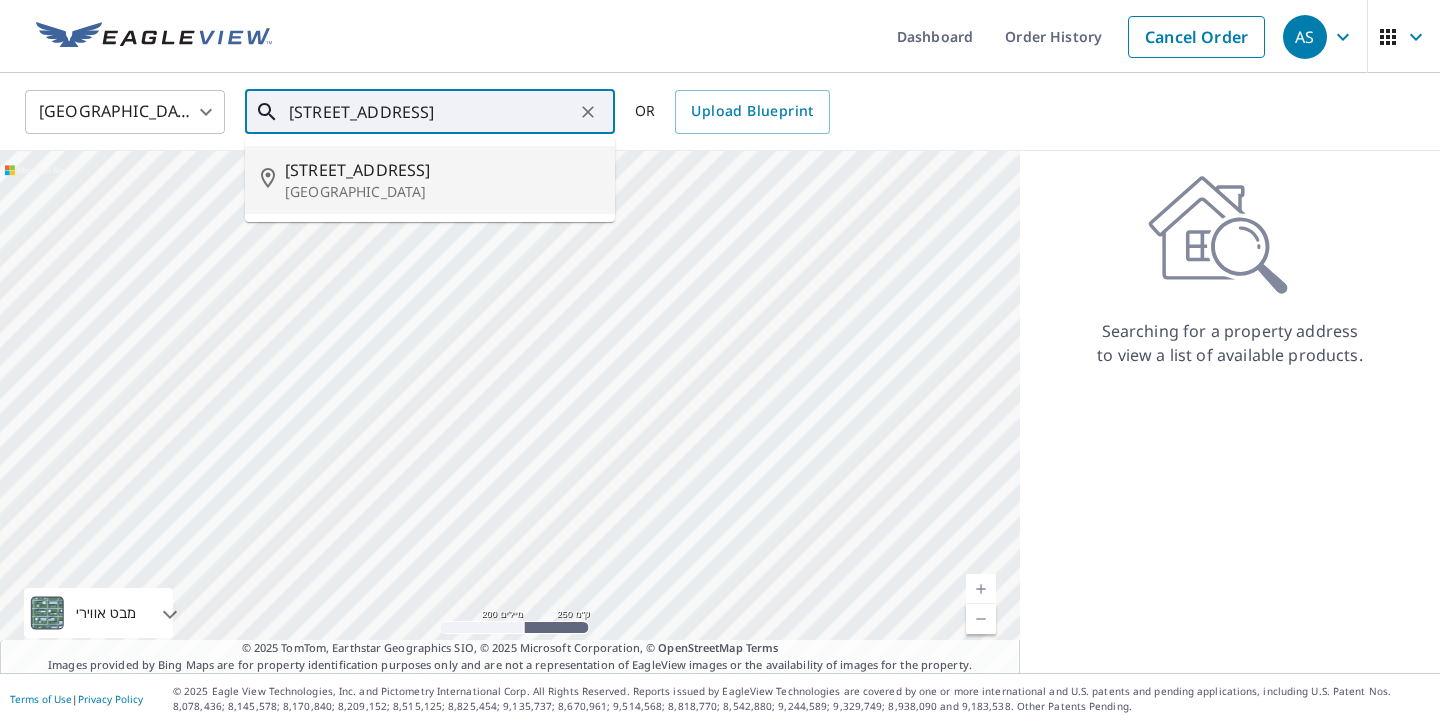 click on "[GEOGRAPHIC_DATA]" at bounding box center [442, 192] 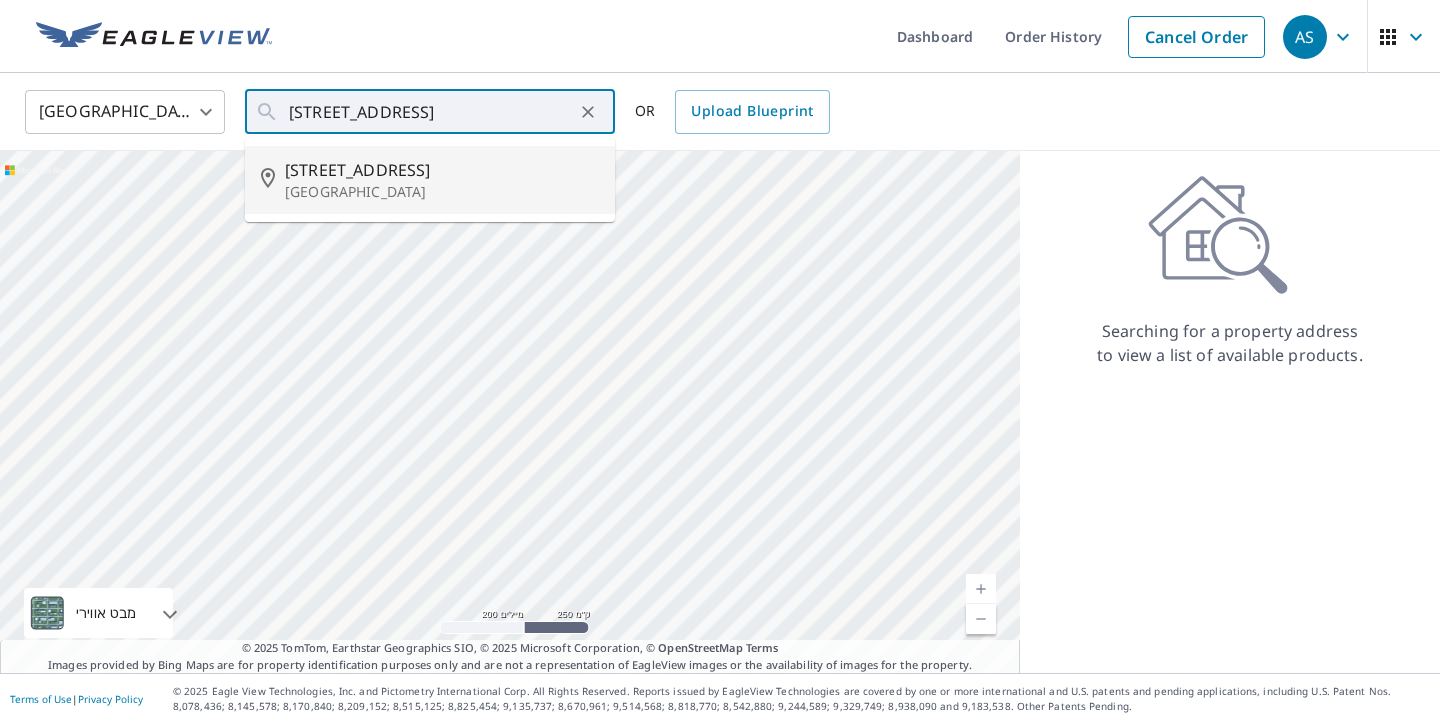 type on "[STREET_ADDRESS]" 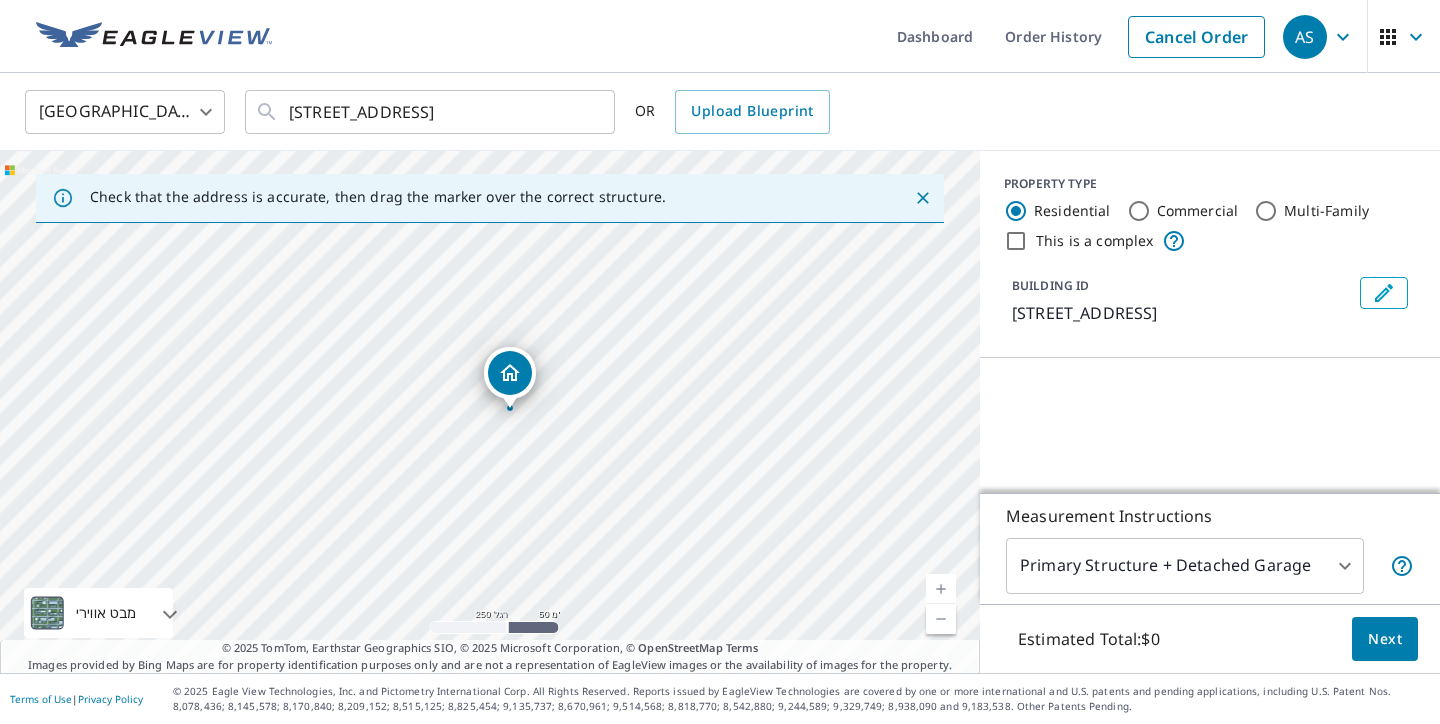 click at bounding box center [941, 589] 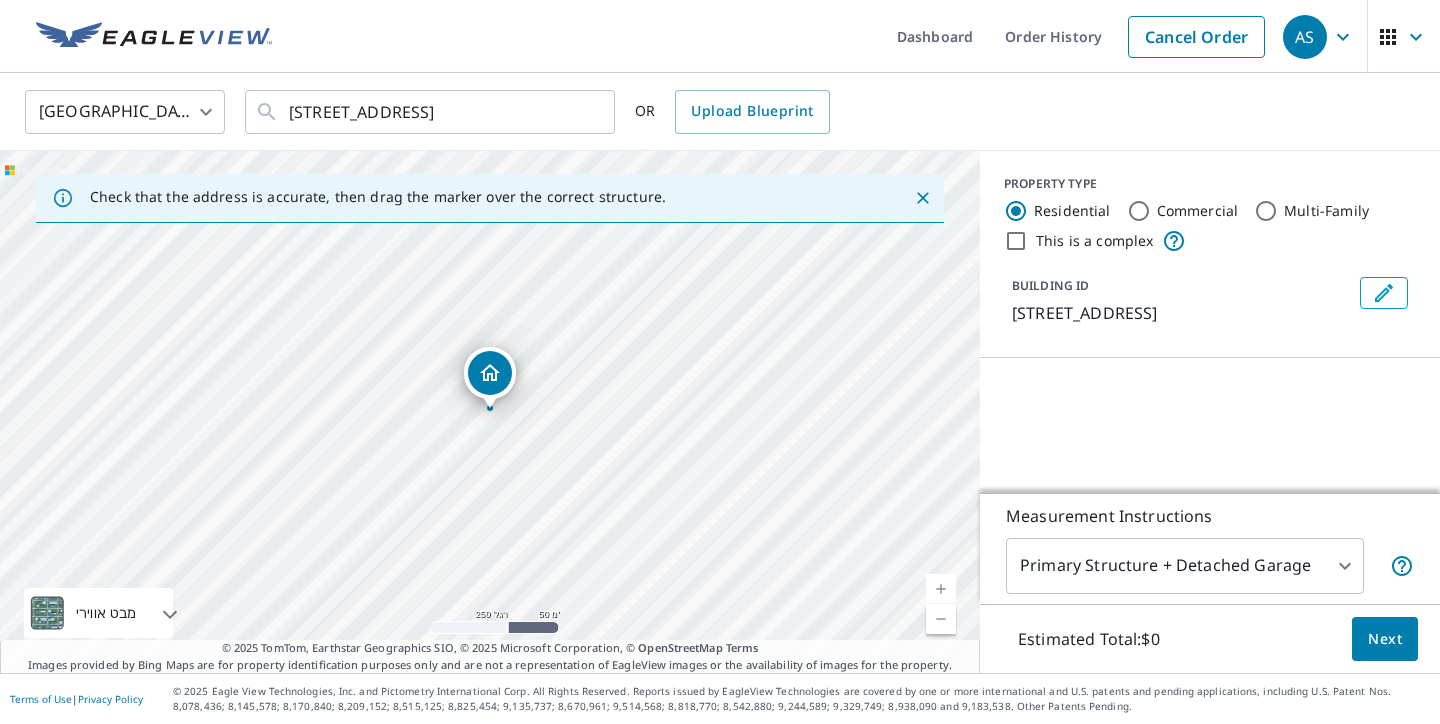 click at bounding box center [941, 589] 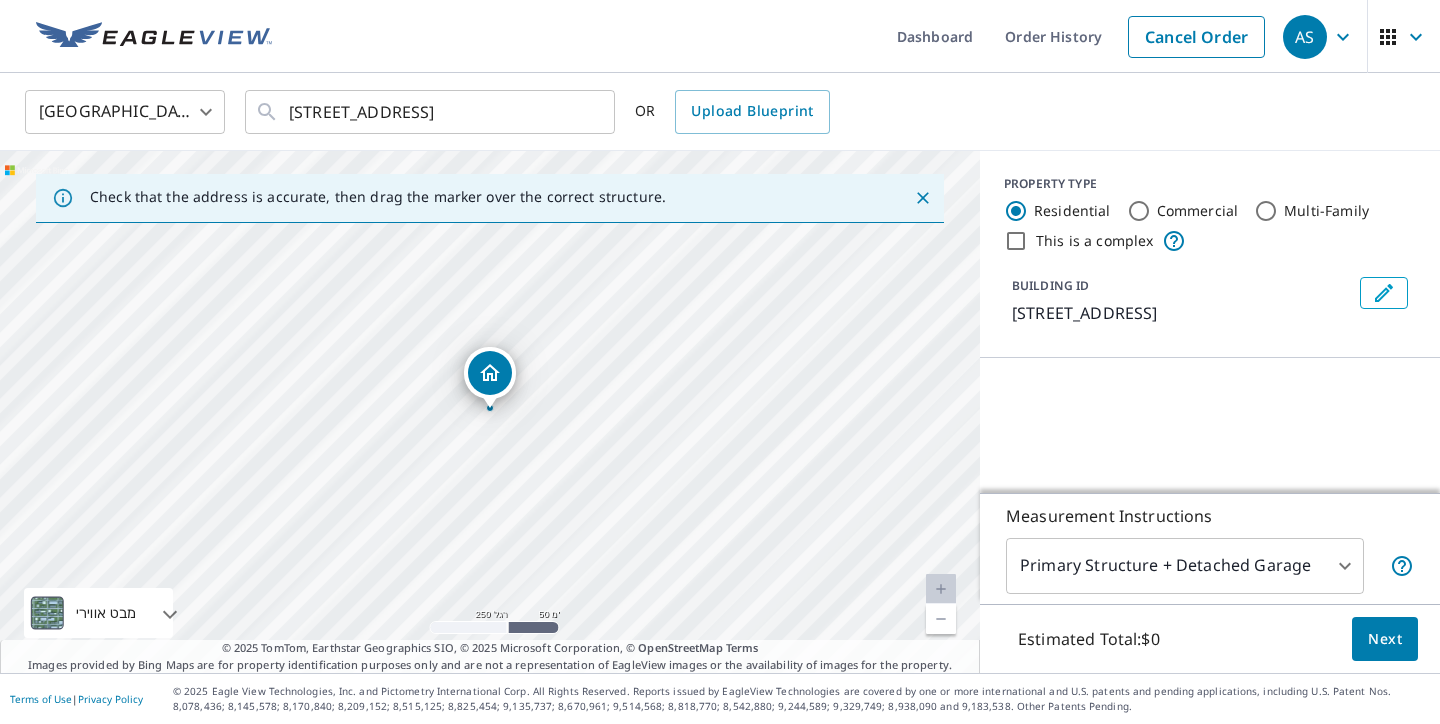 click at bounding box center (941, 589) 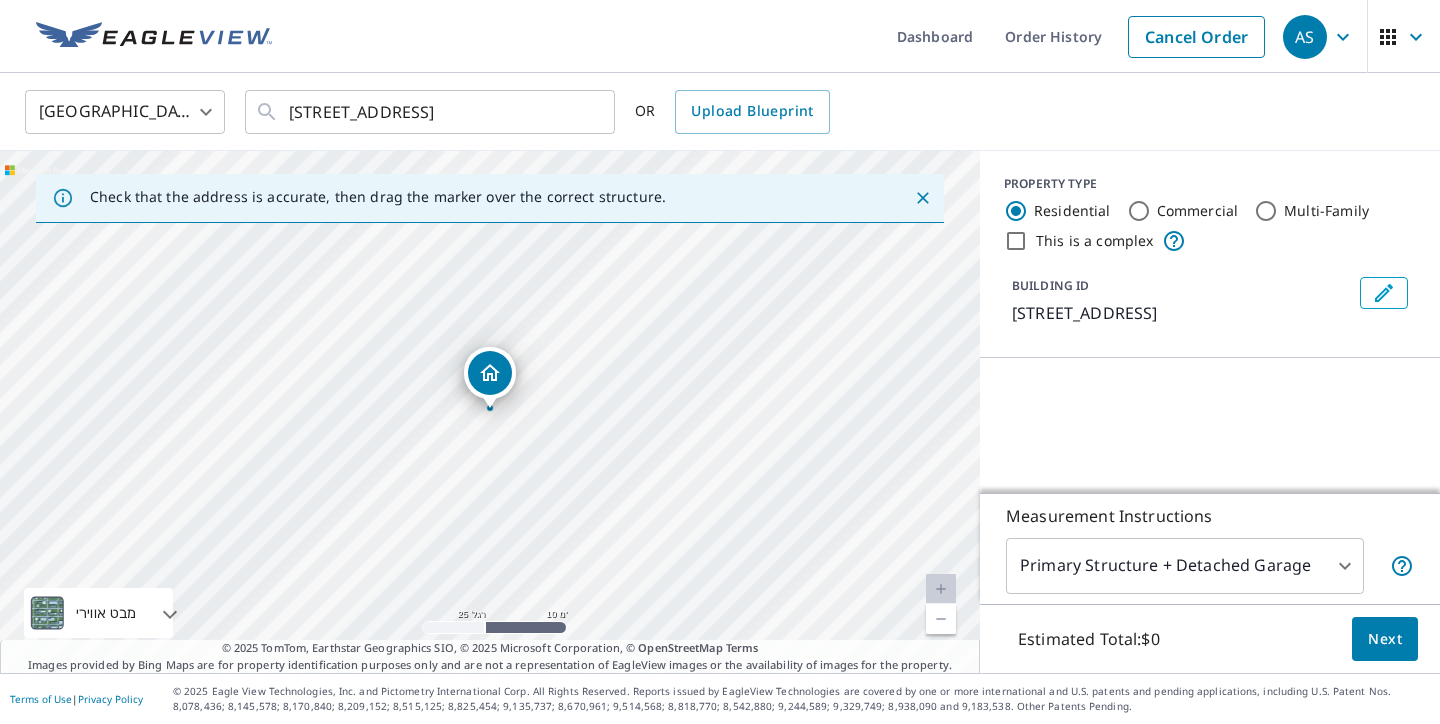 click at bounding box center (941, 589) 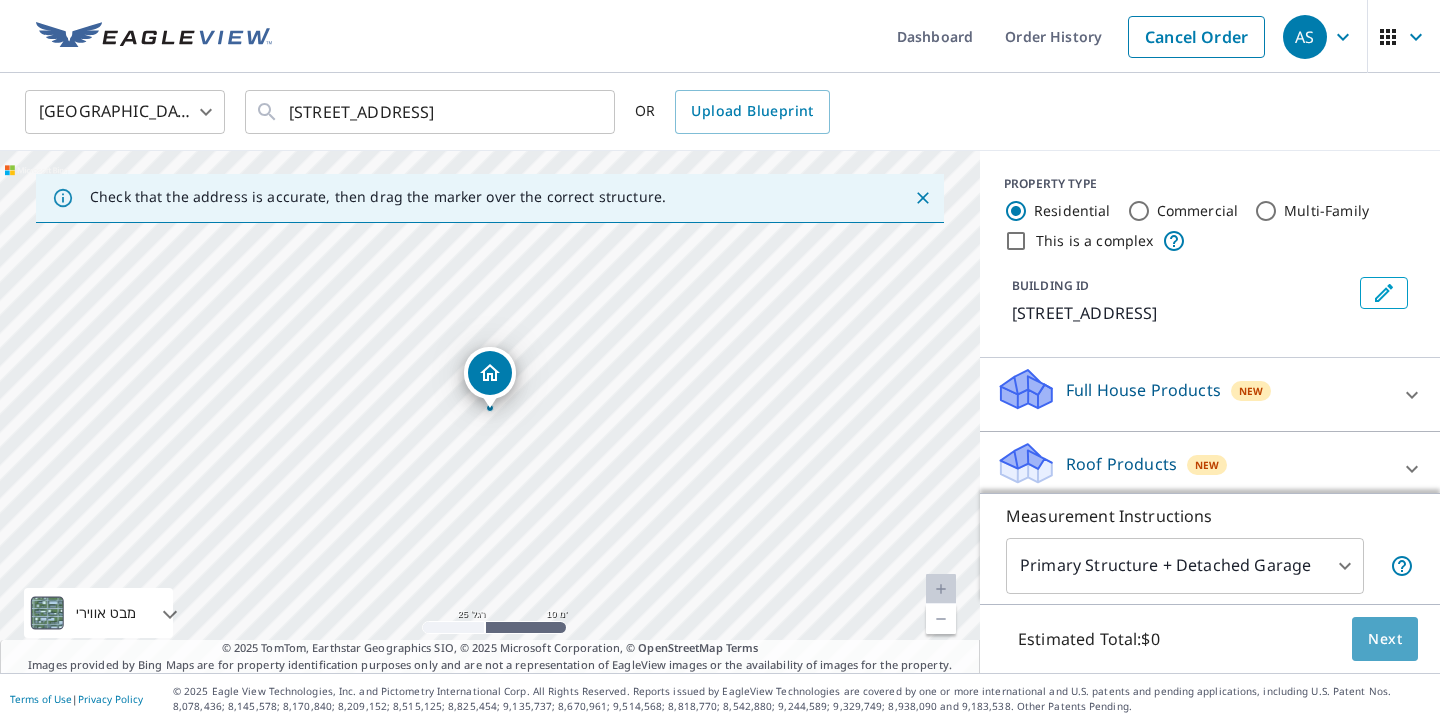click on "Next" at bounding box center (1385, 639) 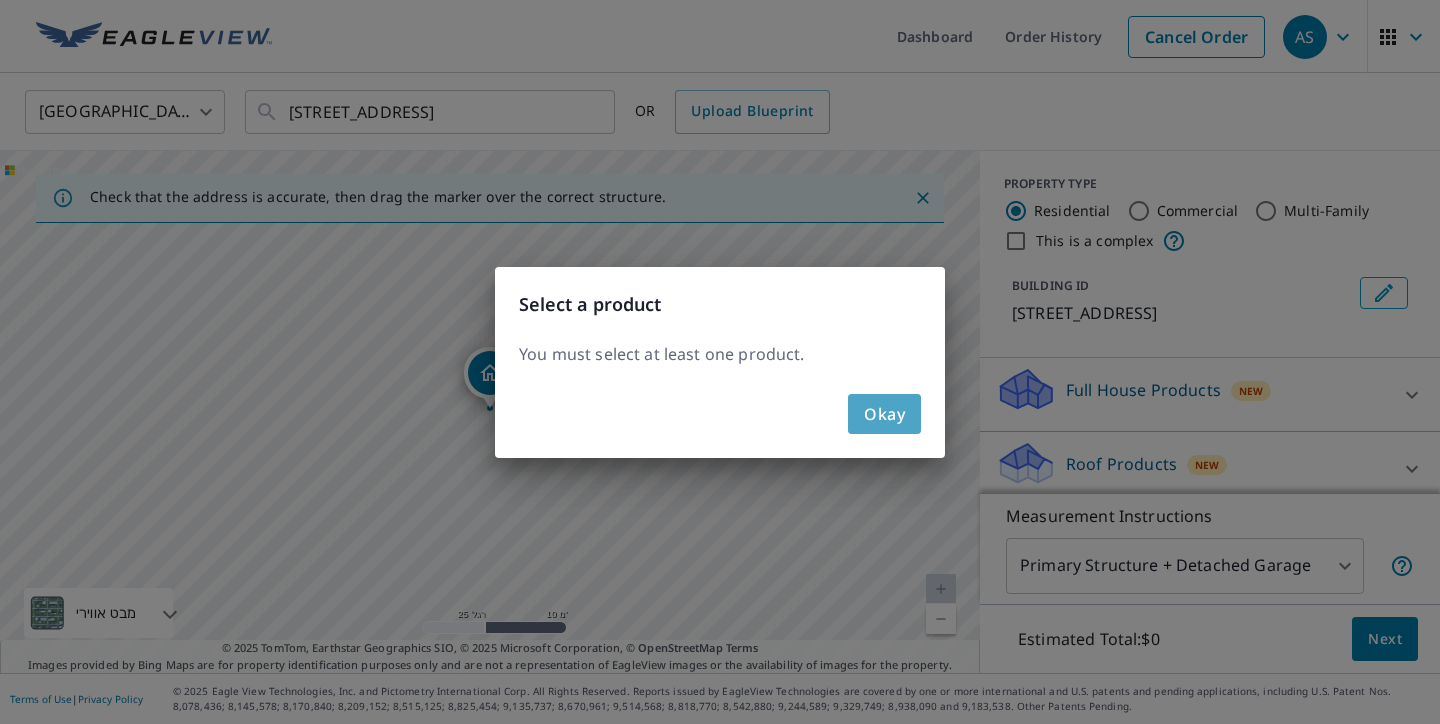 click on "Okay" 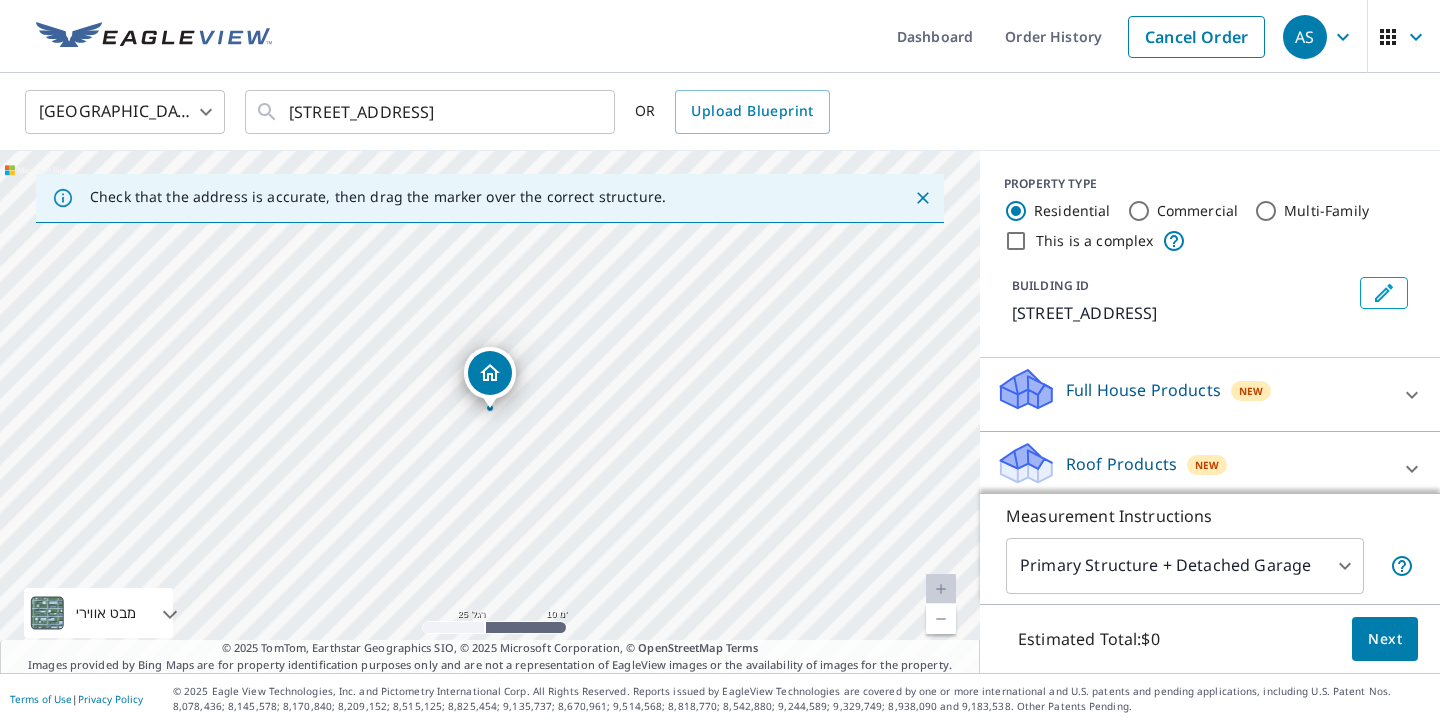 click on "Full House Products New Full House™ $98" at bounding box center [1210, 395] 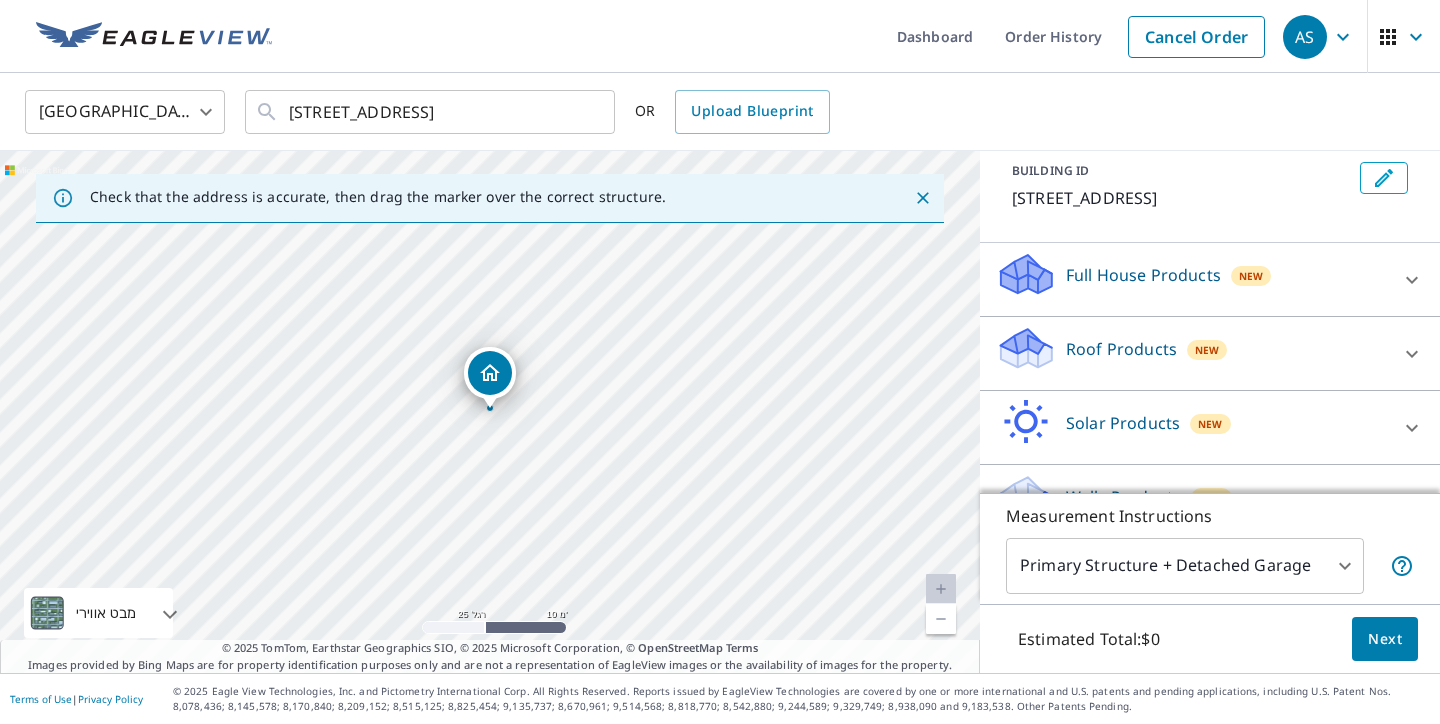 click on "Roof Products New" at bounding box center [1192, 353] 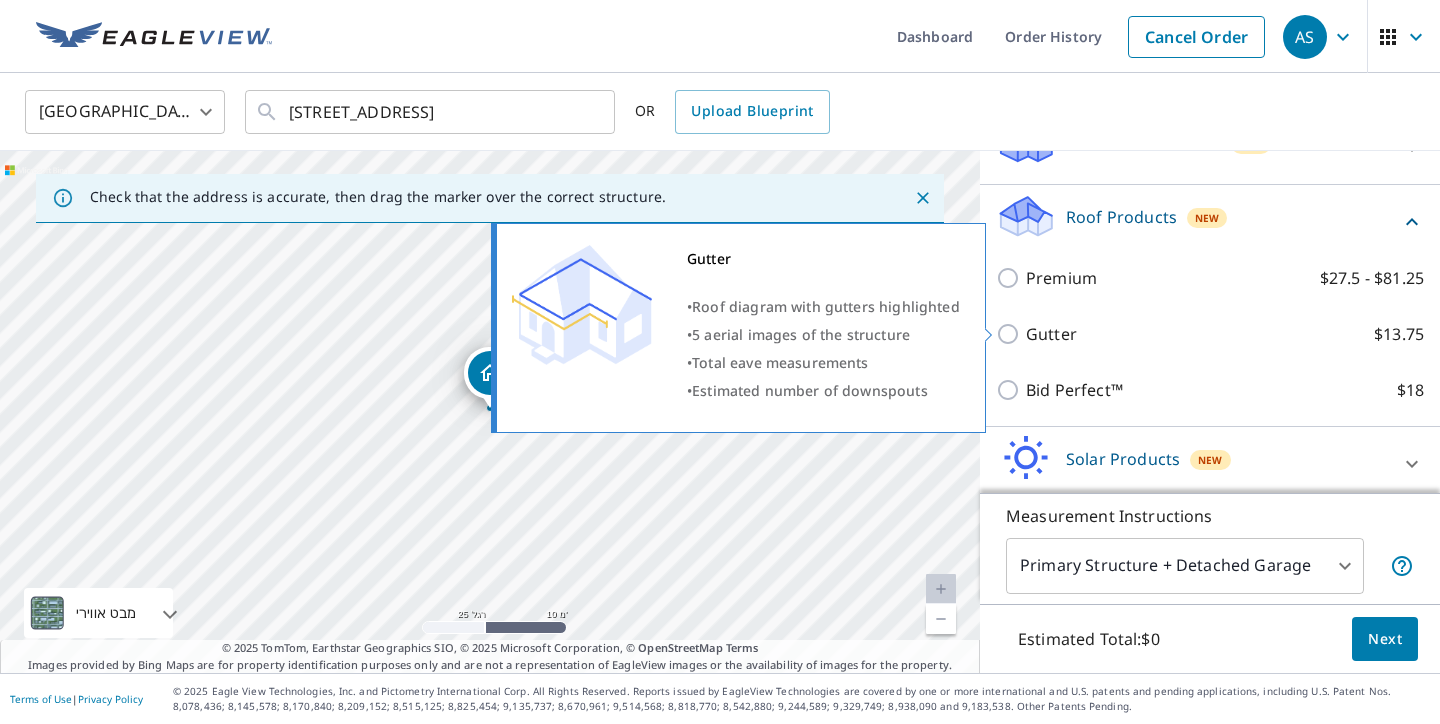scroll, scrollTop: 253, scrollLeft: 0, axis: vertical 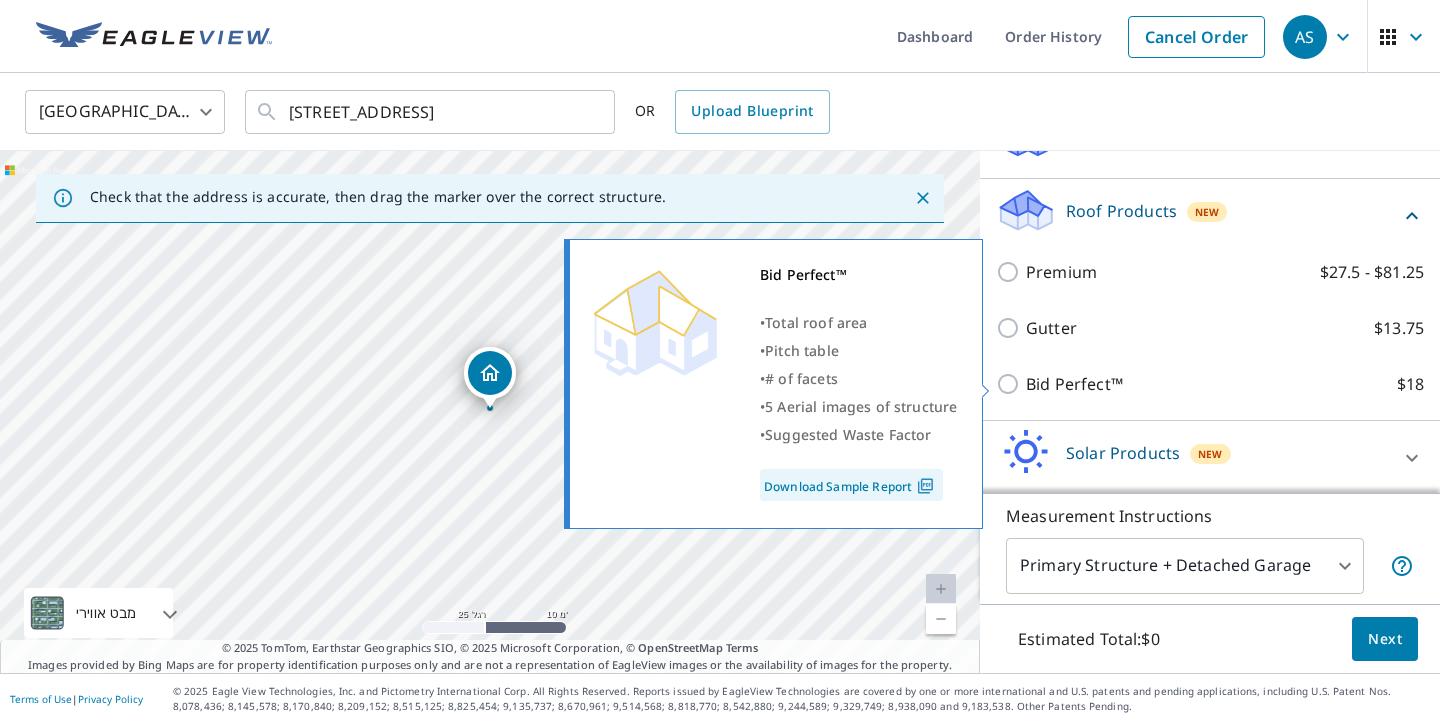 click on "Bid Perfect™ $18" at bounding box center [1225, 384] 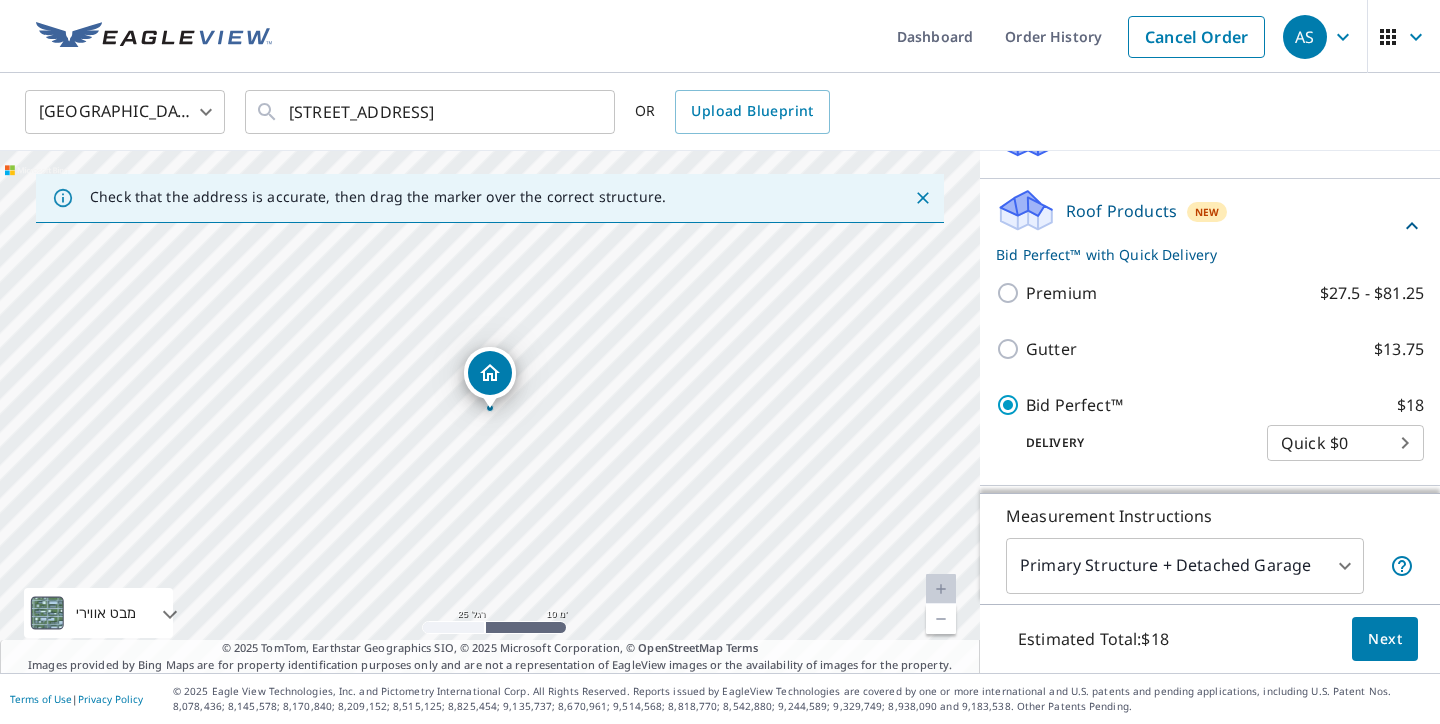 click on "Next" at bounding box center (1385, 639) 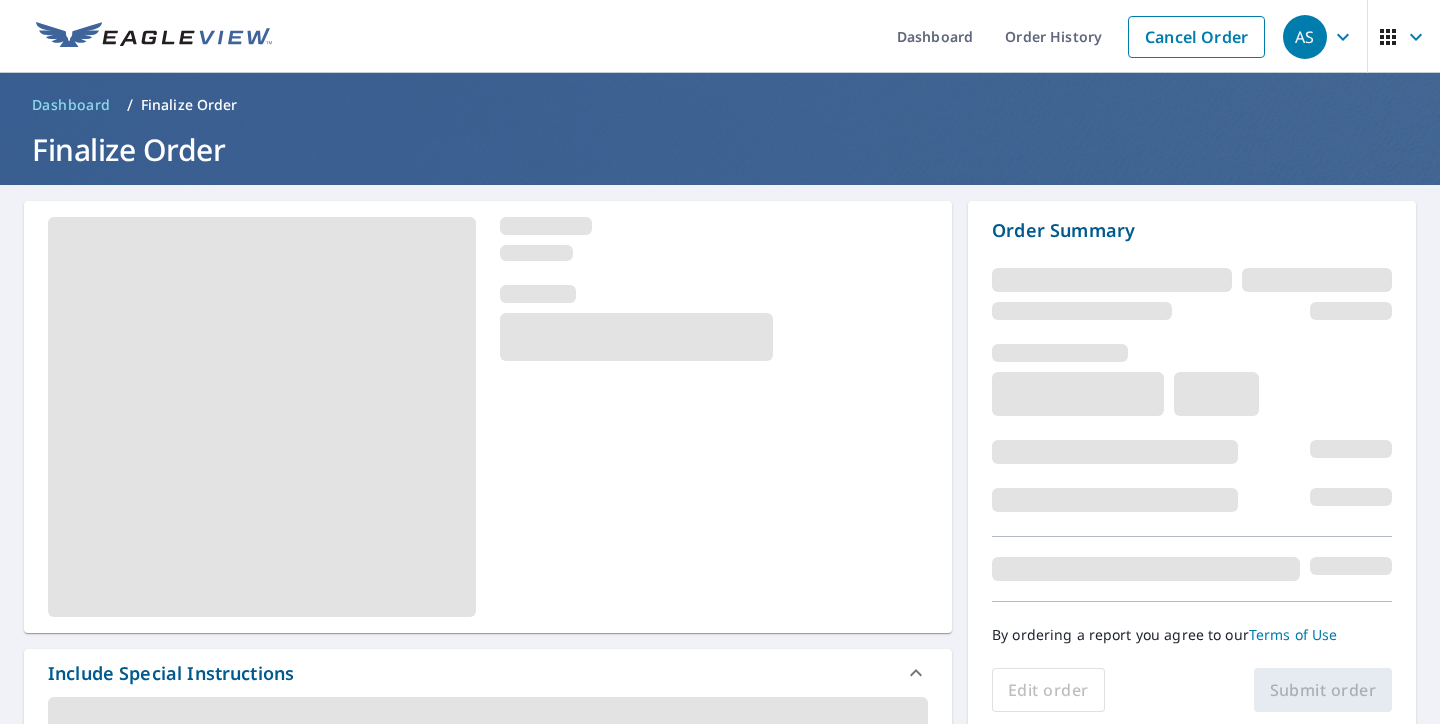 click on "Include Special Instructions Claim Information Email Recipients Substitutions and Customization Payment Information Order Summary By ordering a report you agree to our  Terms of Use Edit order Submit order" at bounding box center [720, 1015] 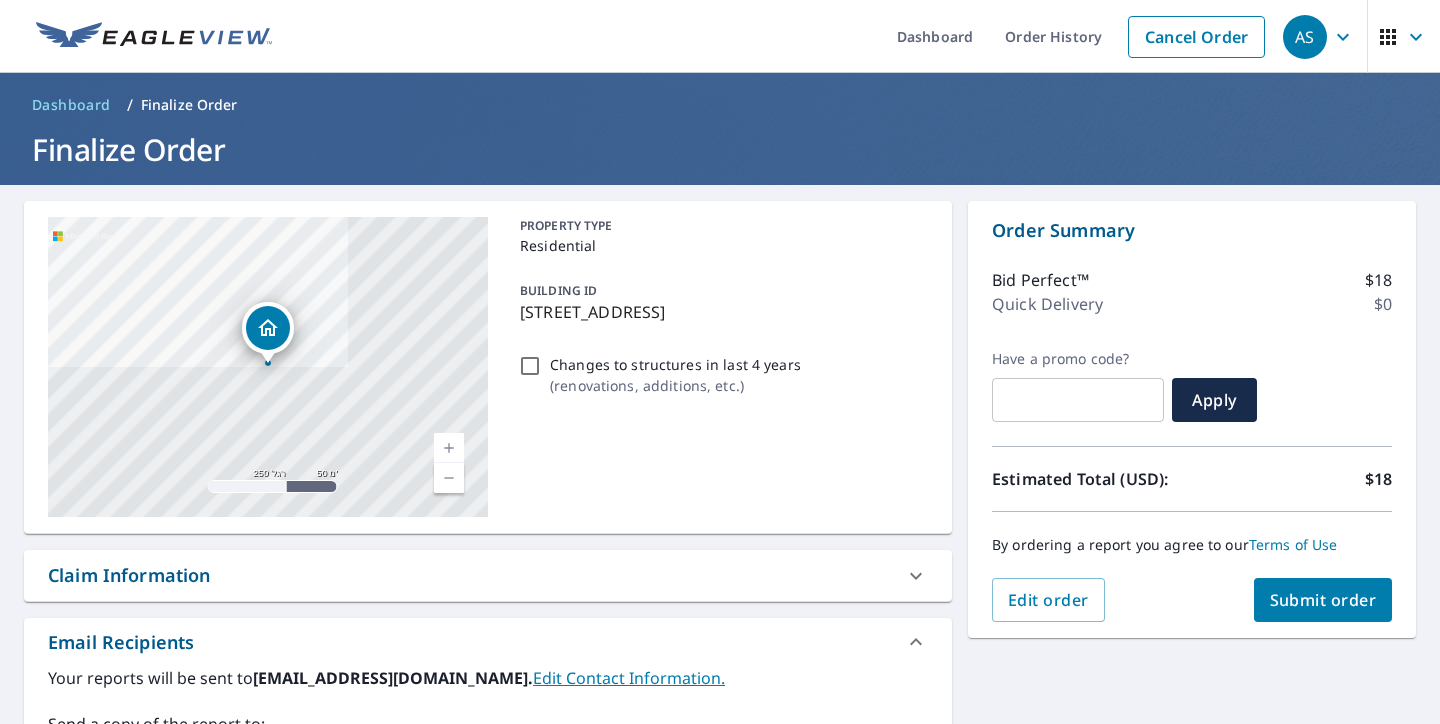 click on "[STREET_ADDRESS] מבט אווירי כביש מפת דרכים סטנדרטית מבט אווירי מבט מפורט מלמעלה תוויות תוויות 250 רגל 50 מ' © 2025 TomTom, © Vexcel Imaging, © 2025 Microsoft Corporation,  © OpenStreetMap Terms PROPERTY TYPE Residential BUILDING ID [STREET_ADDRESS] Changes to structures in last 4 years ( renovations, additions, etc. ) Claim Information Claim number ​ Claim information ​ PO number ​ Date of loss ​ Cat ID ​ Email Recipients Your reports will be sent to  [EMAIL_ADDRESS][DOMAIN_NAME].  Edit Contact Information. Send a copy of the report to: [EMAIL_ADDRESS][DOMAIN_NAME] ​ Substitutions and Customization Roof measurement report substitutions If a Bid Perfect - Residential Report is unavailable send me a QuickSquares Report: Yes No Ask If a Residential/Multi-Family Report is unavailable send me a Commercial Report: Yes No Ask If a Bid Perfect - Commercial report is unavailable, send me EC3D Commercial Report: Yes" at bounding box center [720, 605] 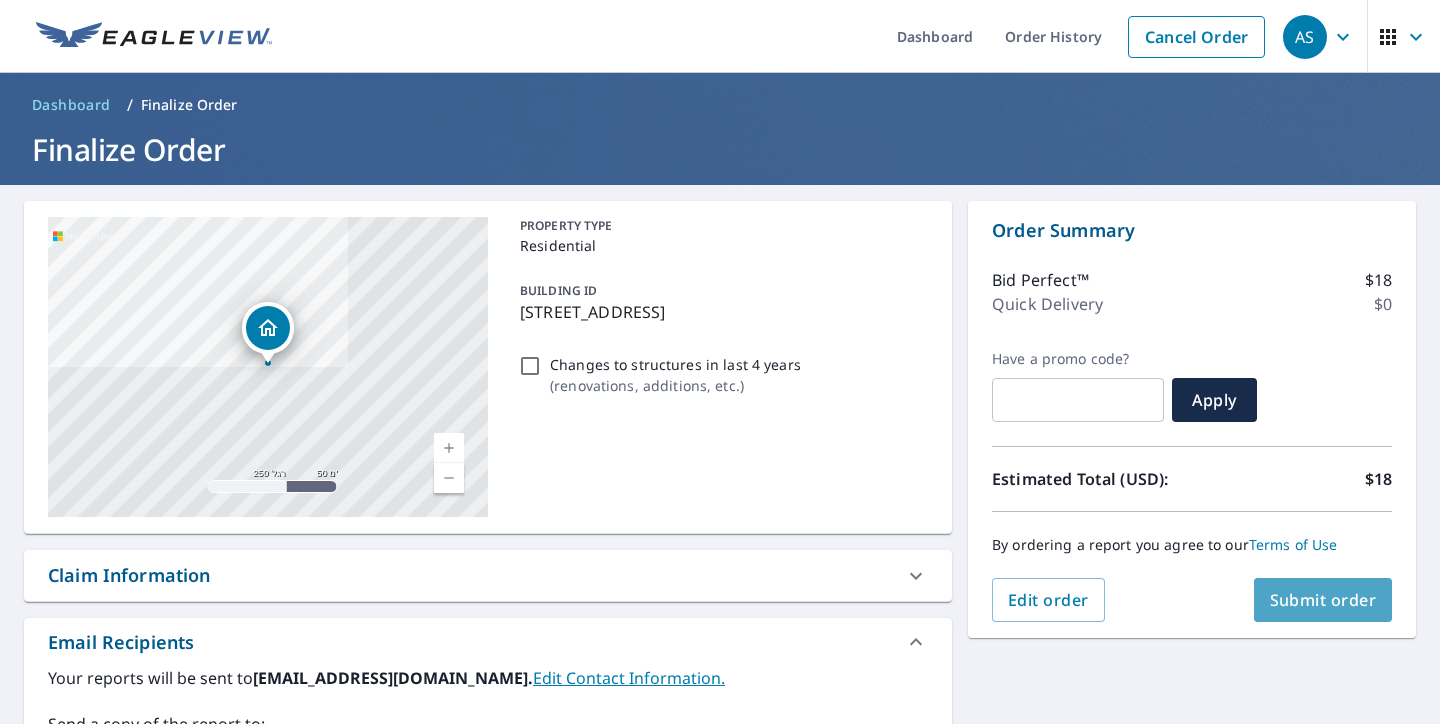 click on "Submit order" at bounding box center (1323, 600) 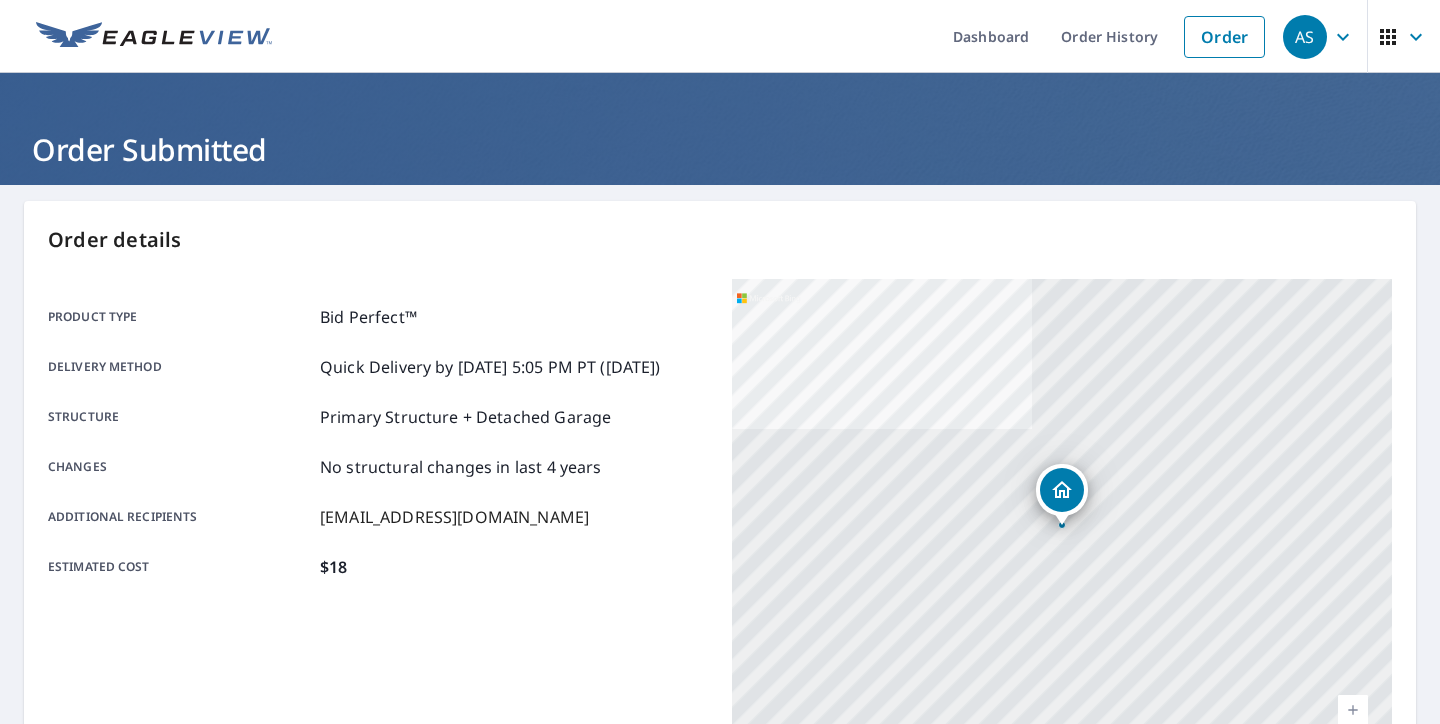 click on "Order details" at bounding box center [720, 240] 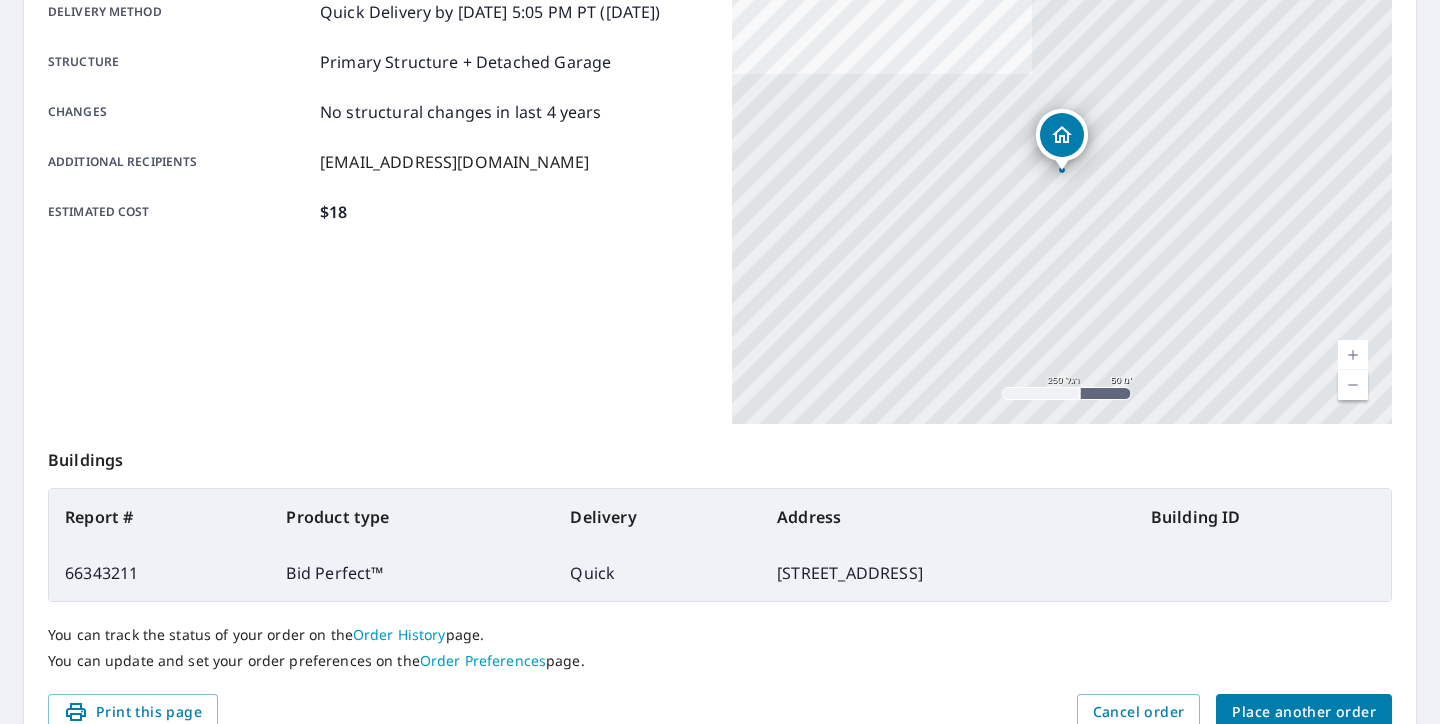 scroll, scrollTop: 434, scrollLeft: 0, axis: vertical 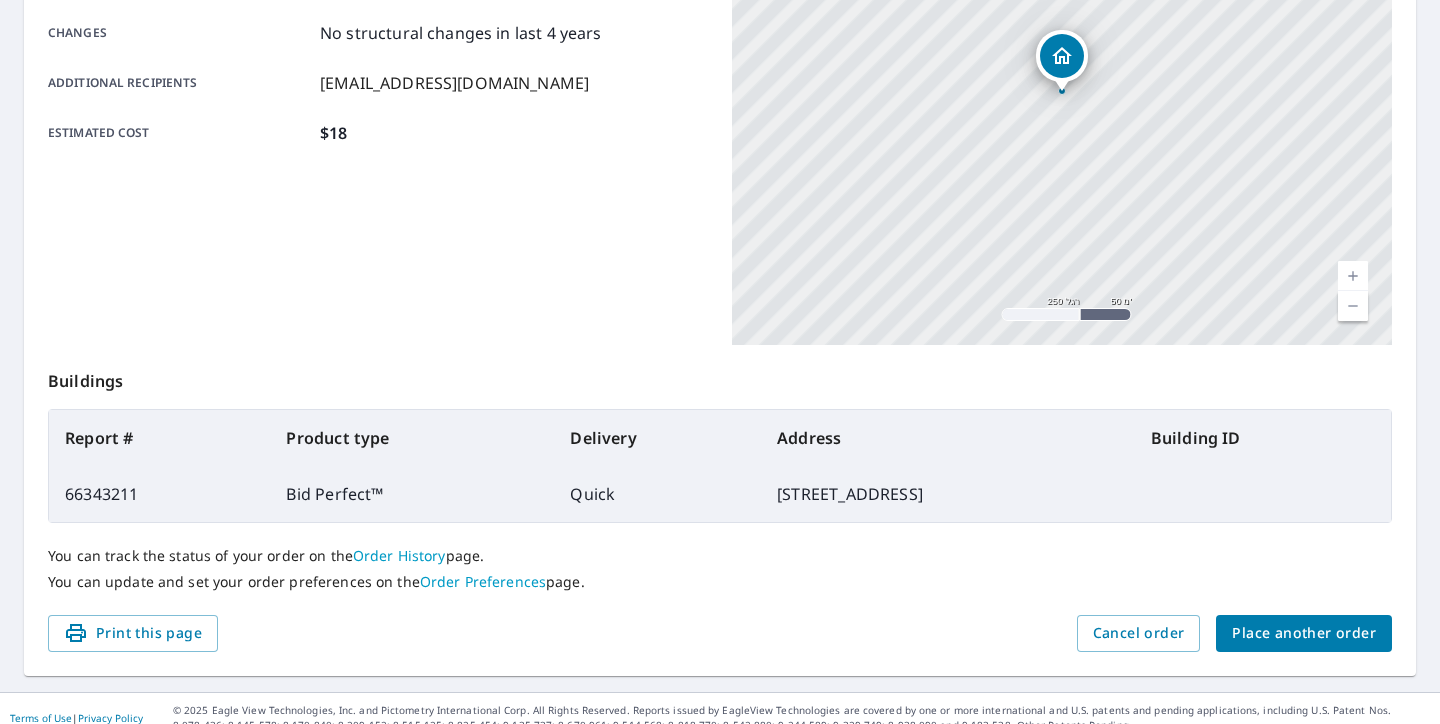 click on "Place another order" at bounding box center [1304, 633] 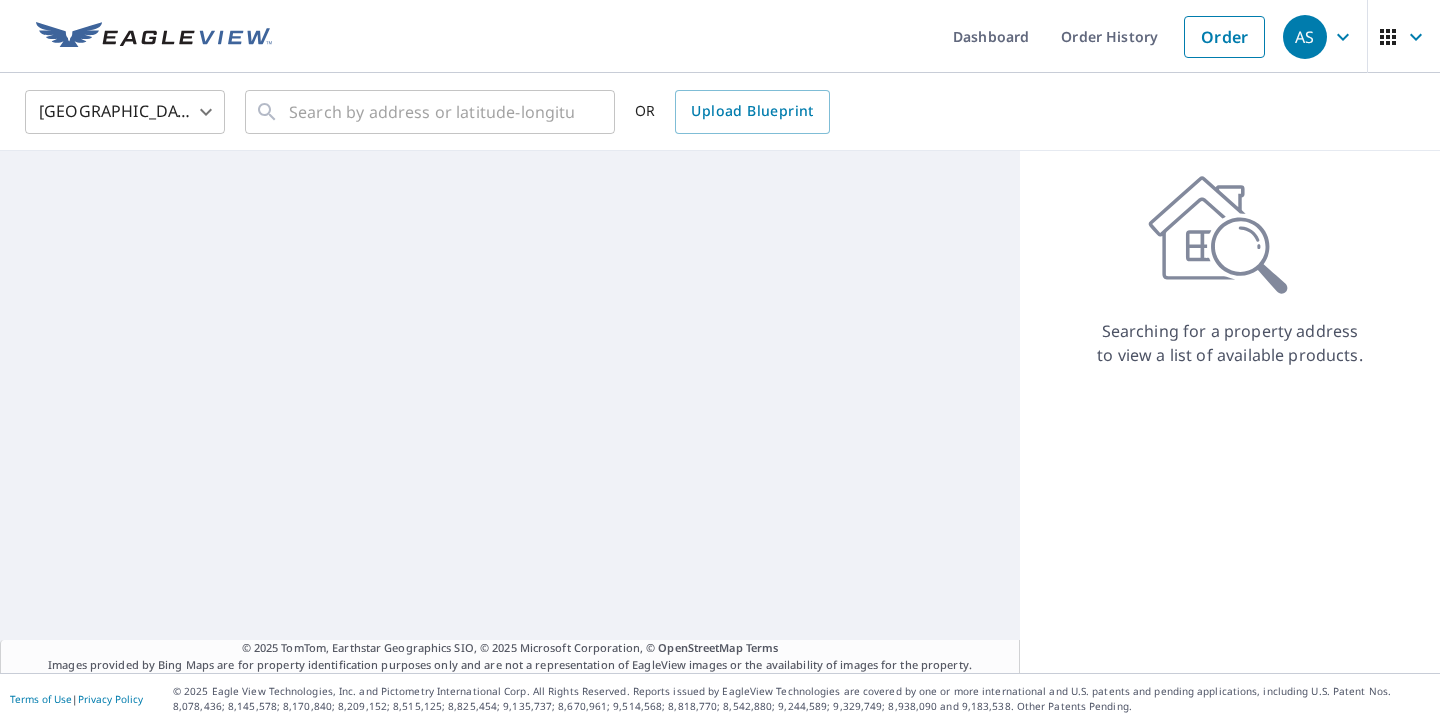 scroll, scrollTop: 0, scrollLeft: 0, axis: both 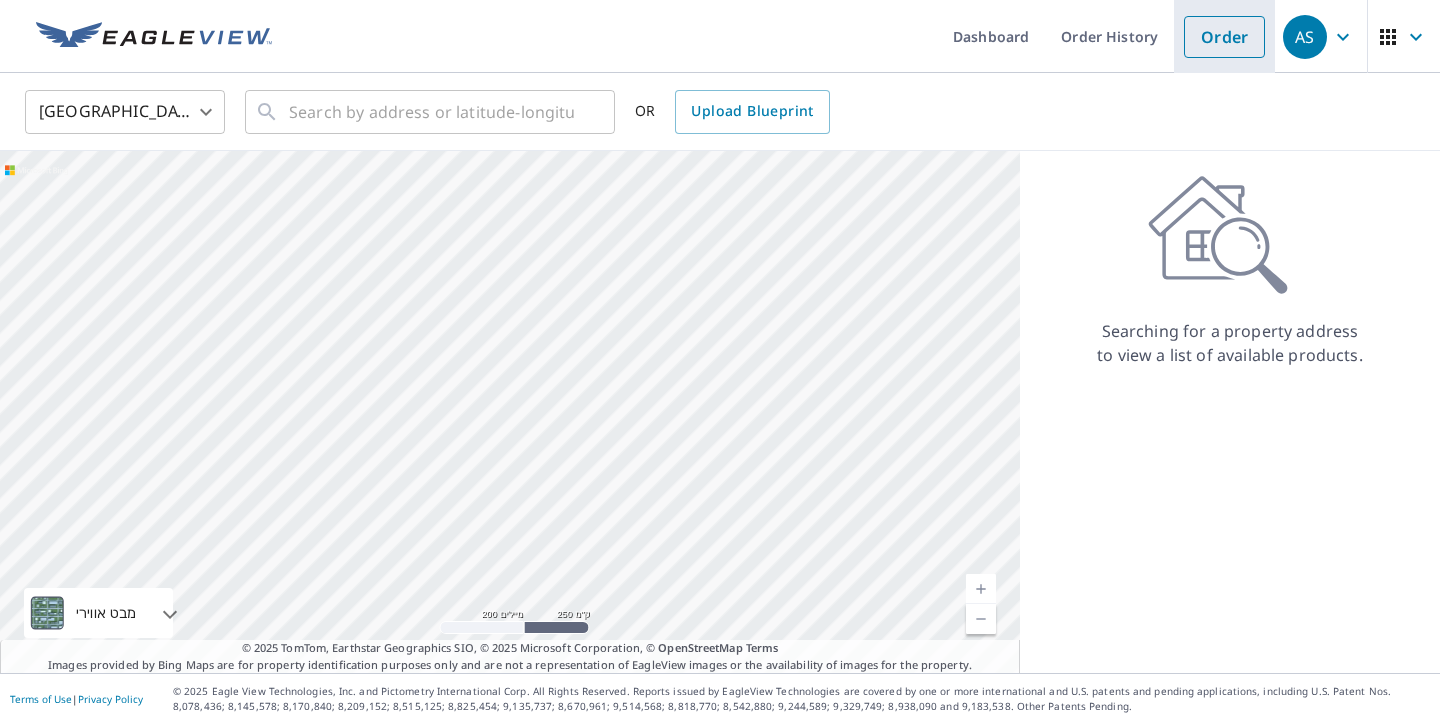 click on "Order" at bounding box center (1224, 37) 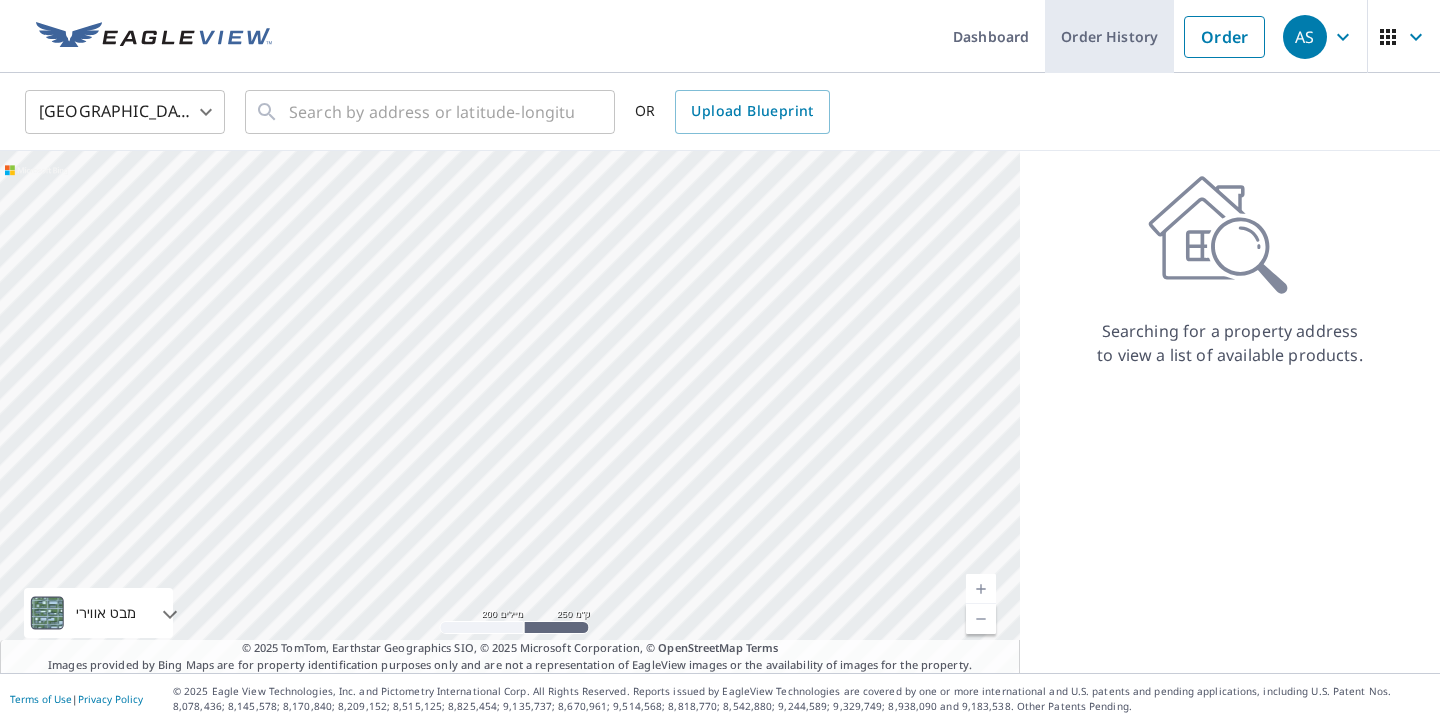 click on "Order History" at bounding box center (1109, 36) 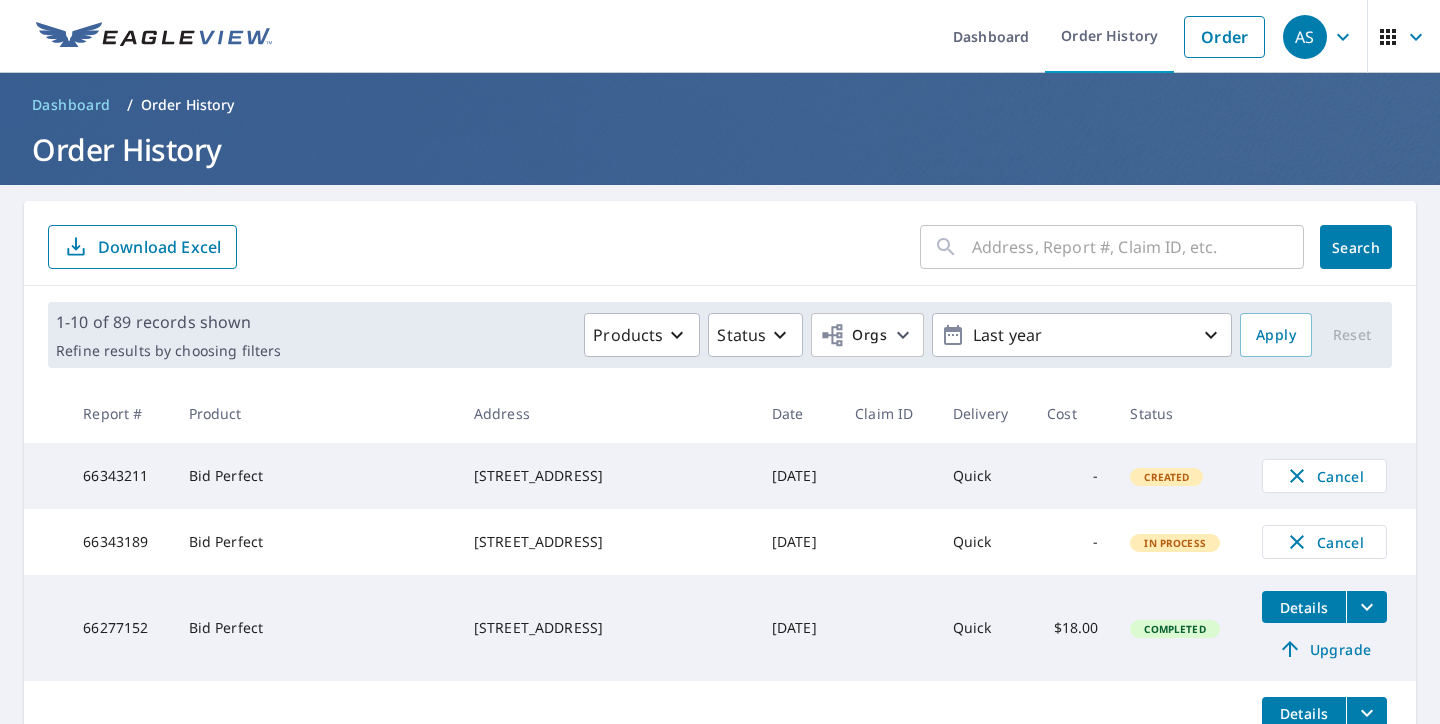 click on "​ Search Download Excel" at bounding box center (720, 247) 